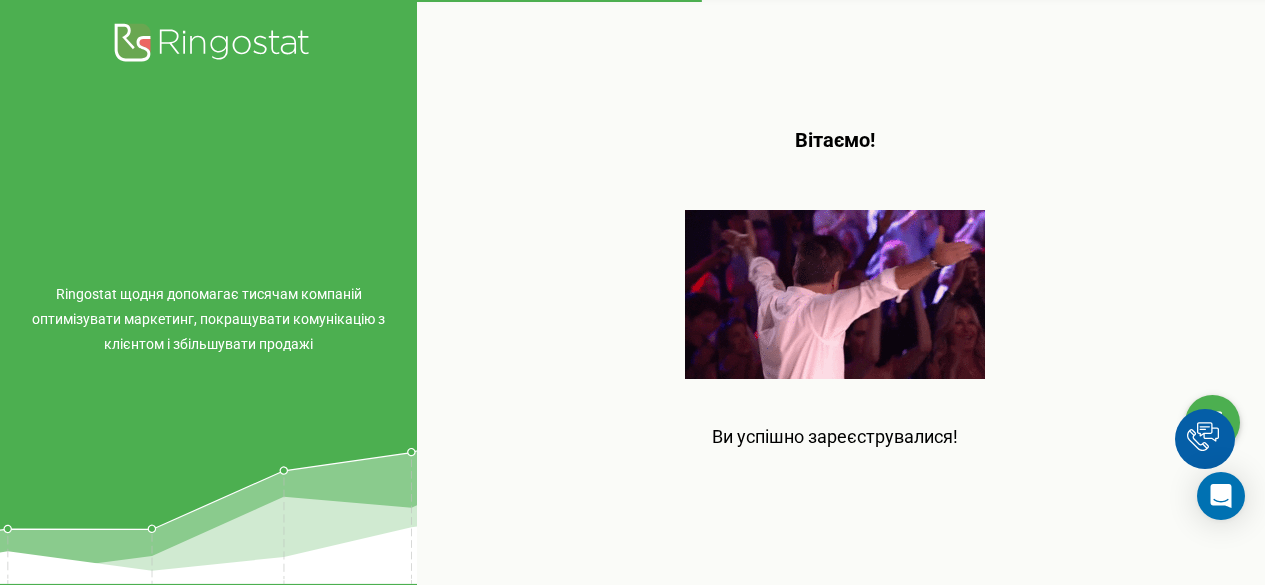 scroll, scrollTop: 0, scrollLeft: 0, axis: both 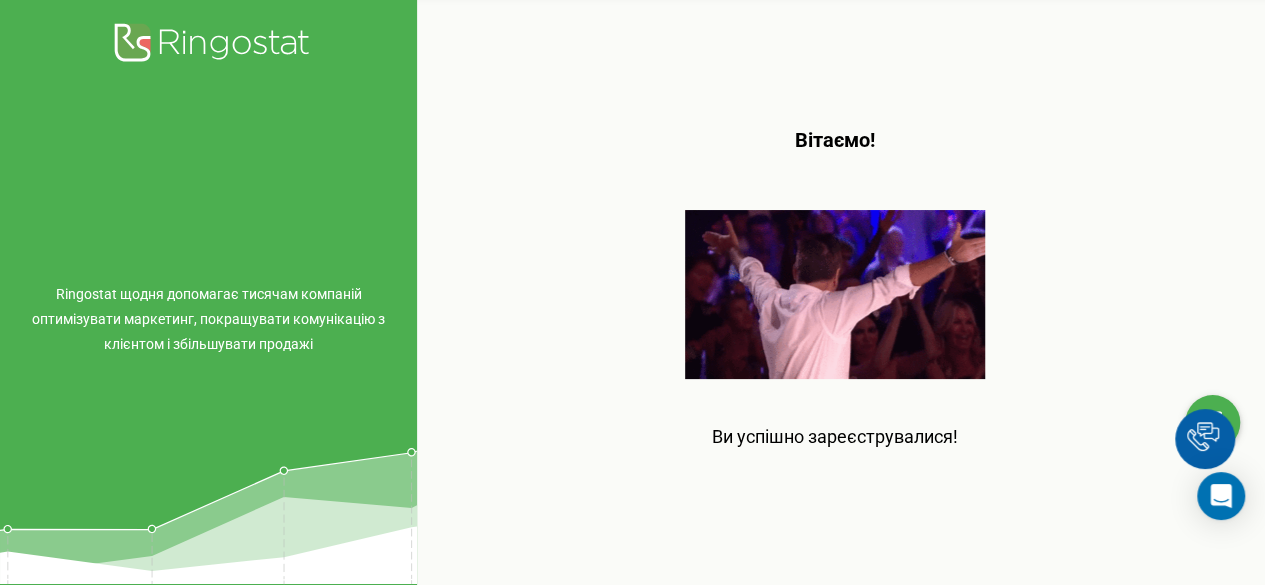 click at bounding box center (835, 294) 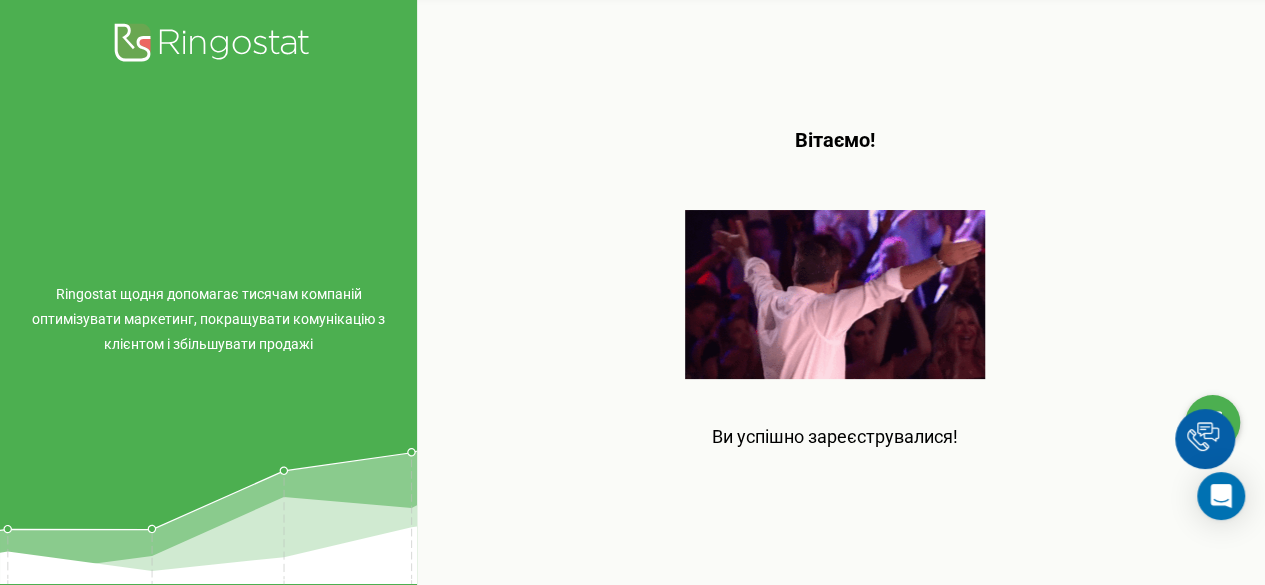 click at bounding box center (835, 294) 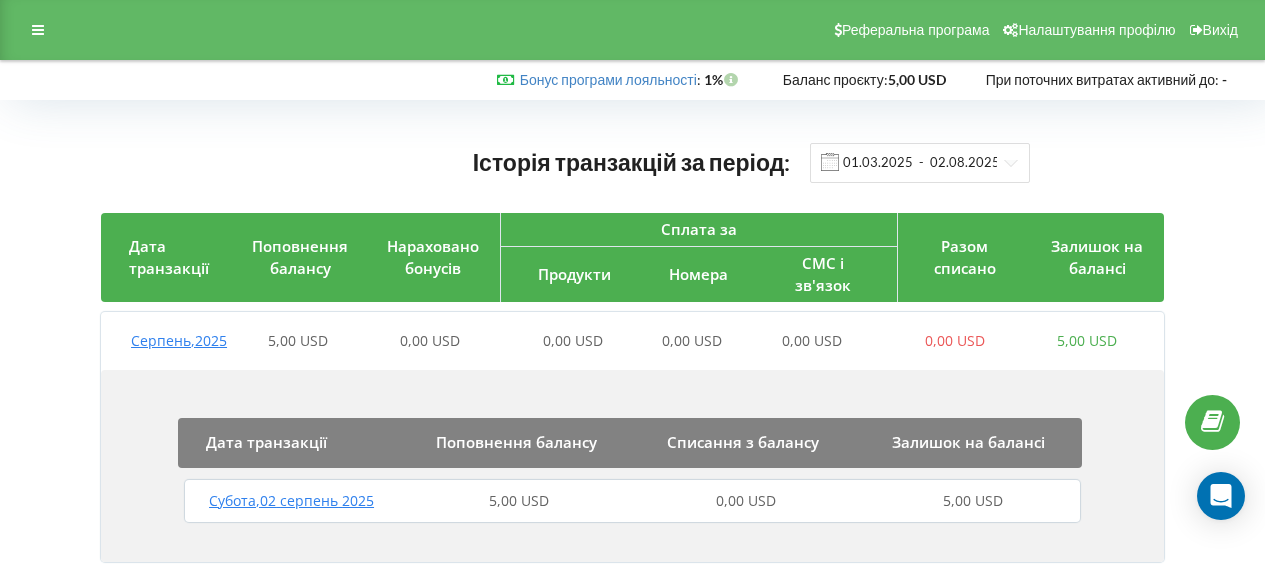scroll, scrollTop: 37, scrollLeft: 0, axis: vertical 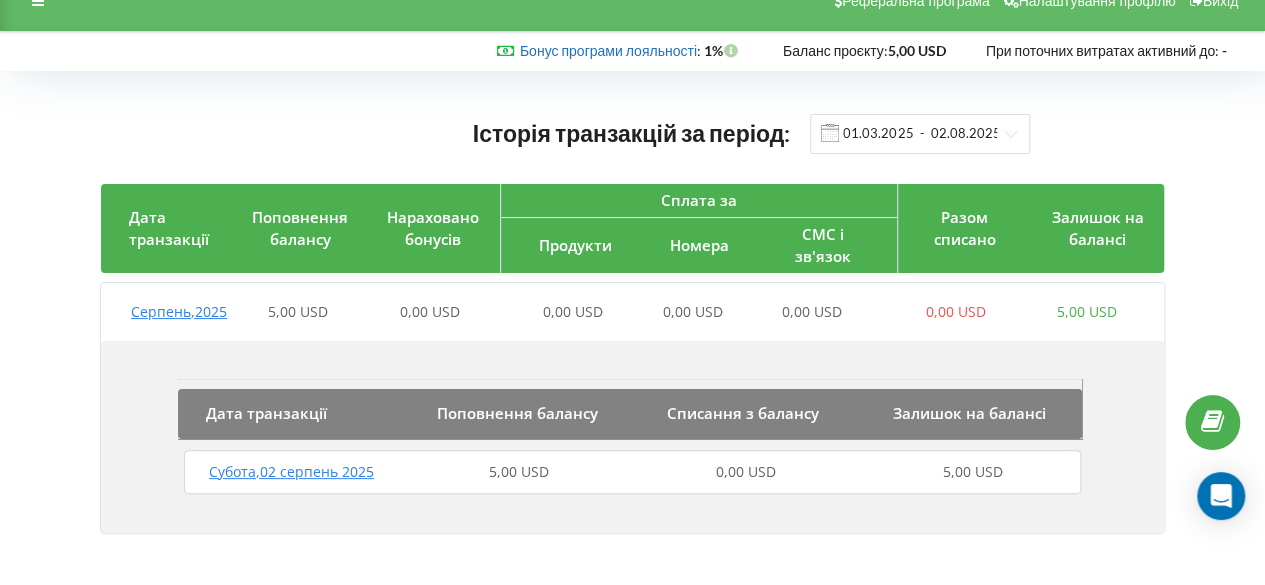 click on "Бонус програми лояльності" at bounding box center [608, 50] 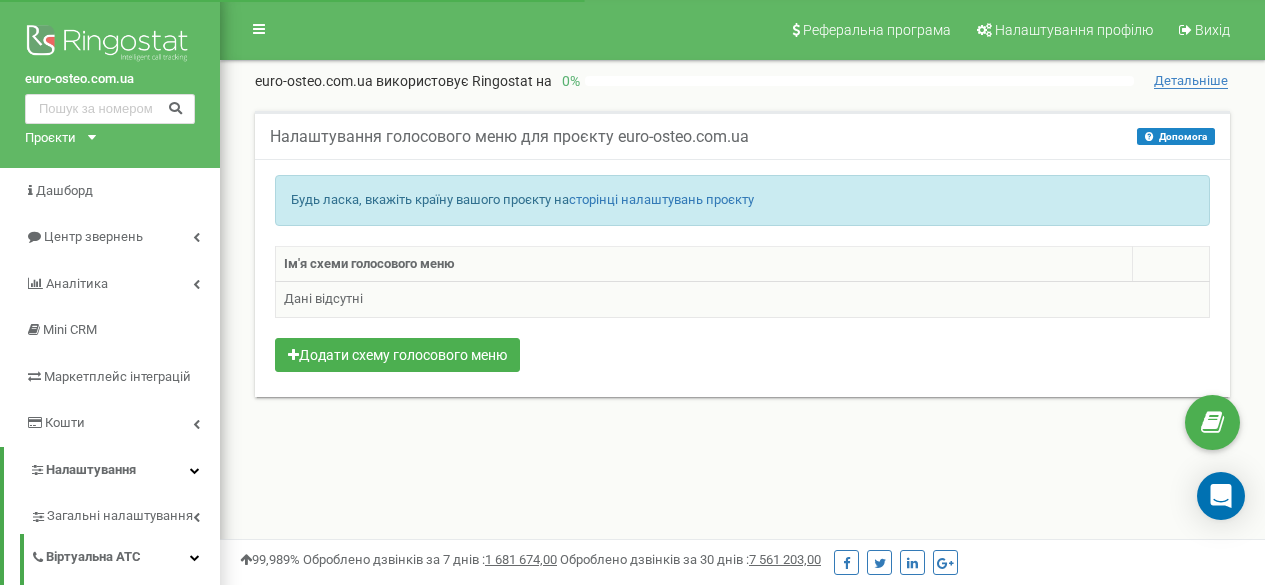 scroll, scrollTop: 0, scrollLeft: 0, axis: both 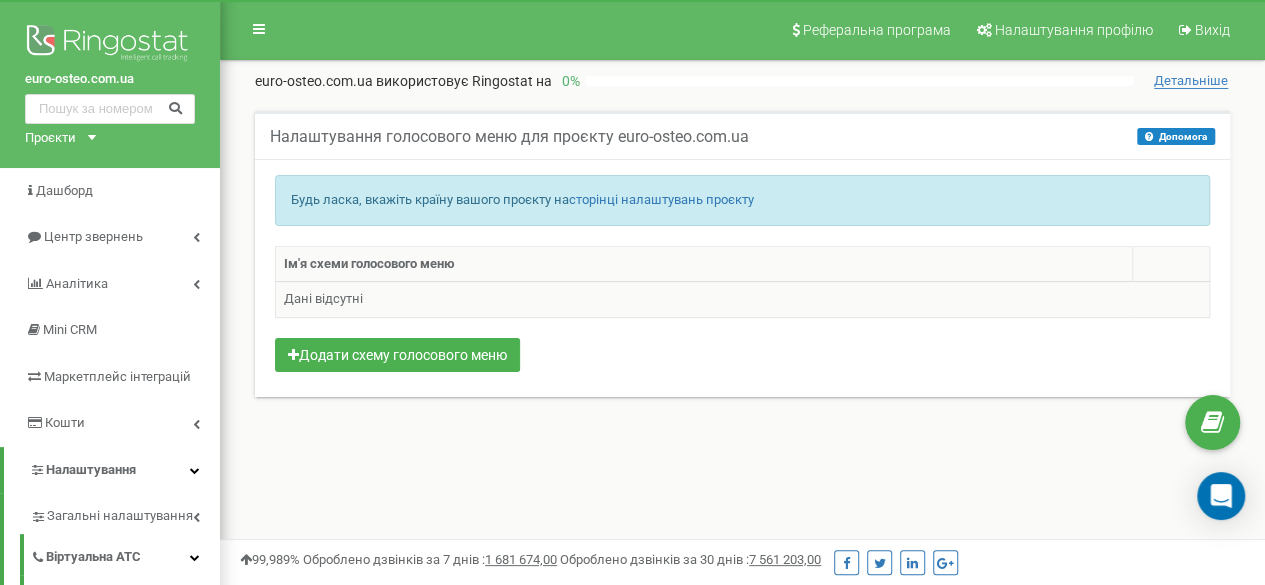 click on "Дані відсутні" at bounding box center (743, 300) 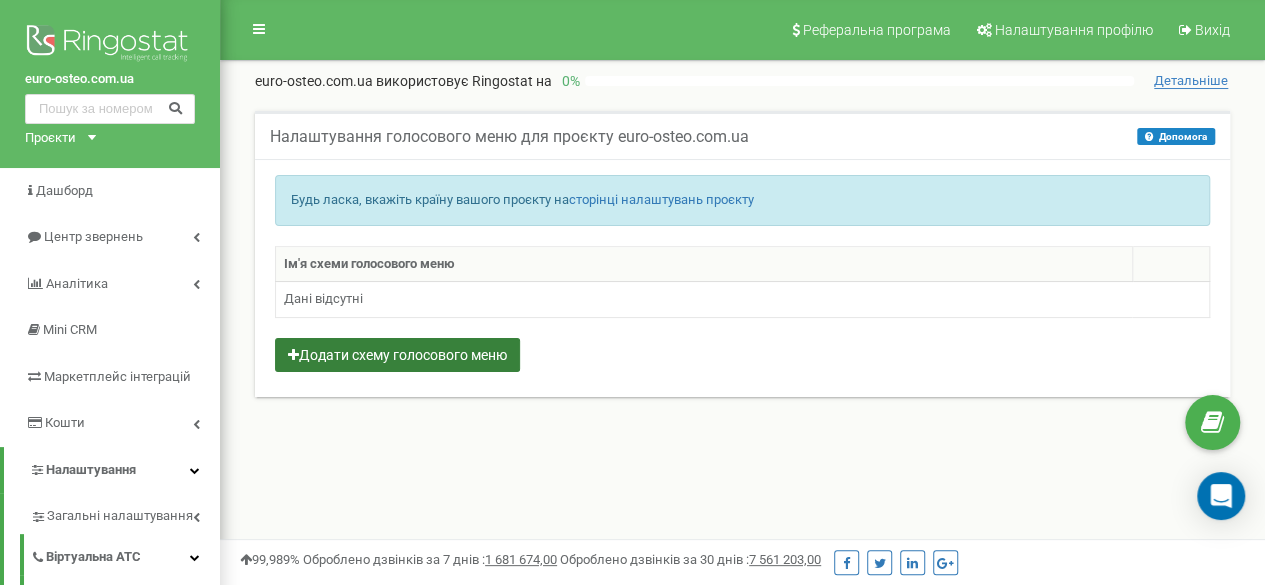 click on "Додати схему голосового меню" at bounding box center [397, 355] 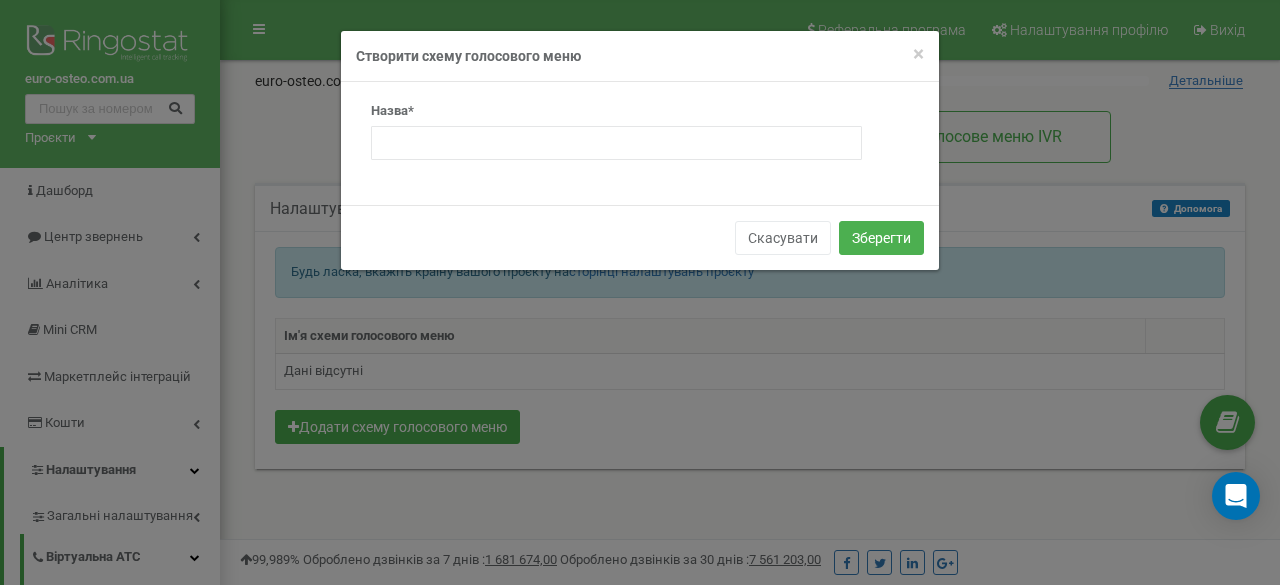 drag, startPoint x: 972, startPoint y: 49, endPoint x: 940, endPoint y: 53, distance: 32.24903 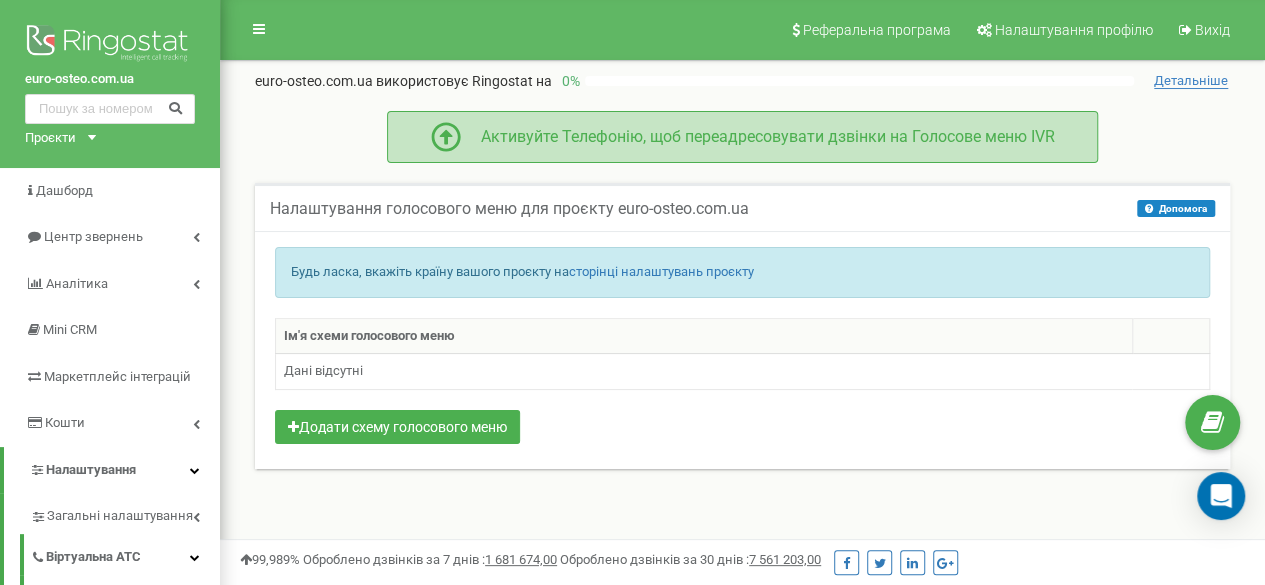 click on "Активуйте Телефонію, щоб переадресовувати дзвінки на Голосове меню IVR" at bounding box center [758, 137] 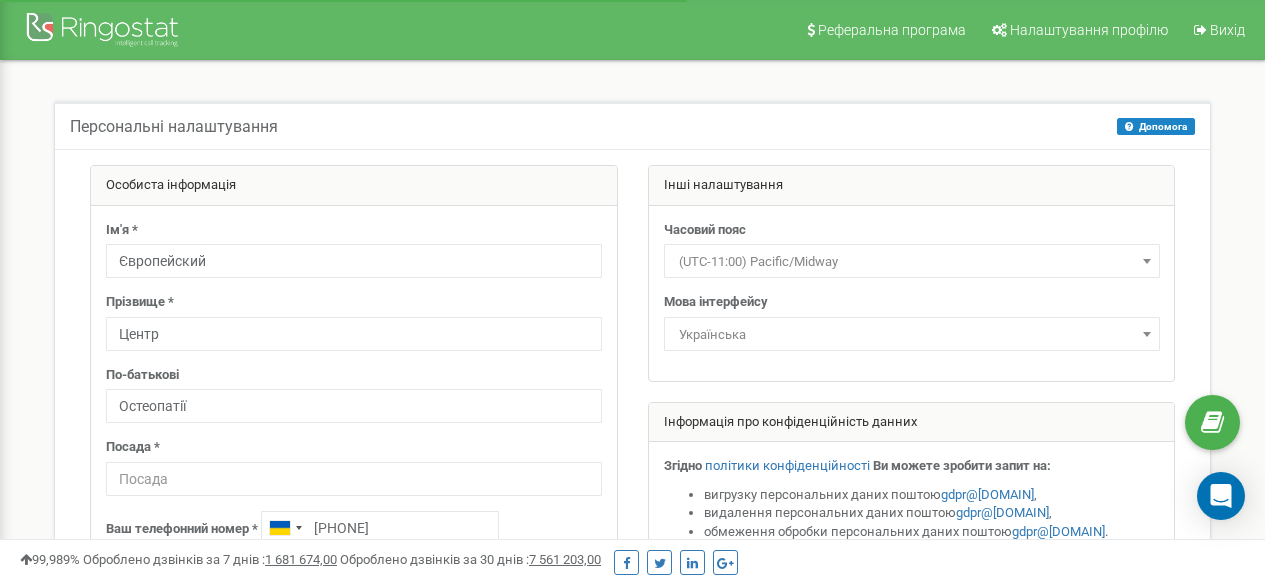 scroll, scrollTop: 300, scrollLeft: 0, axis: vertical 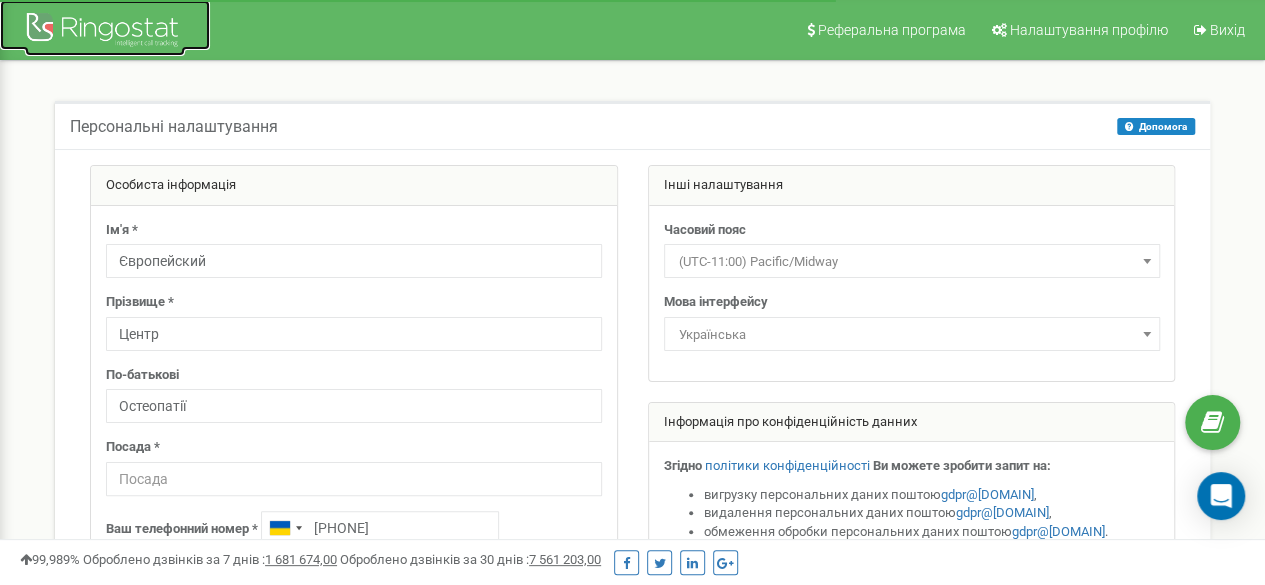 click at bounding box center (105, 32) 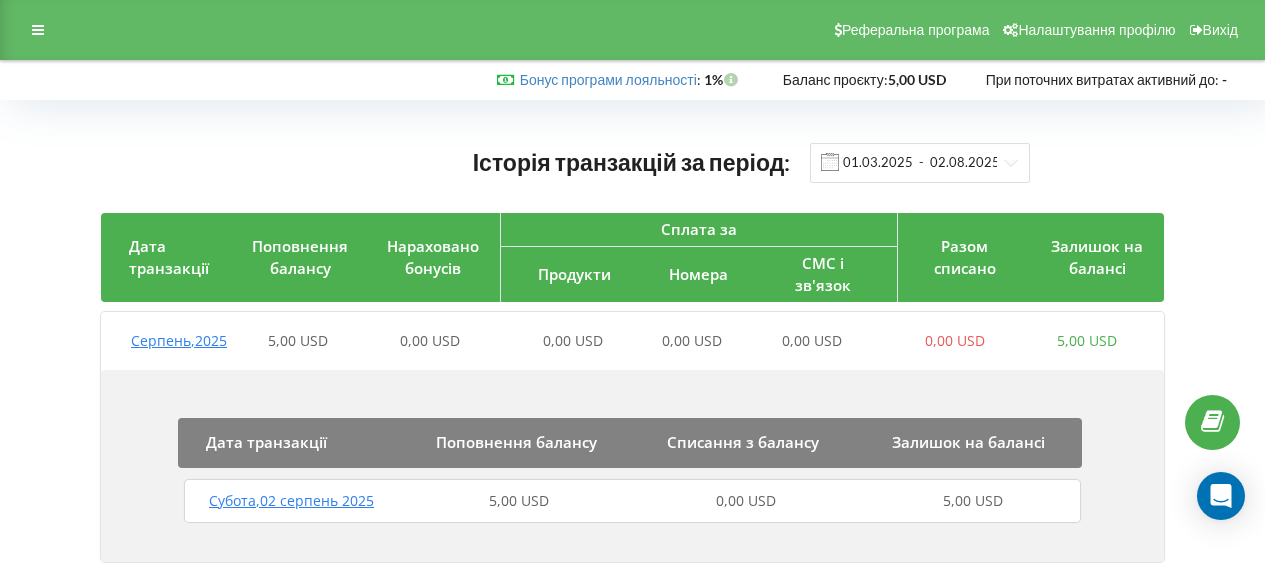scroll, scrollTop: 0, scrollLeft: 0, axis: both 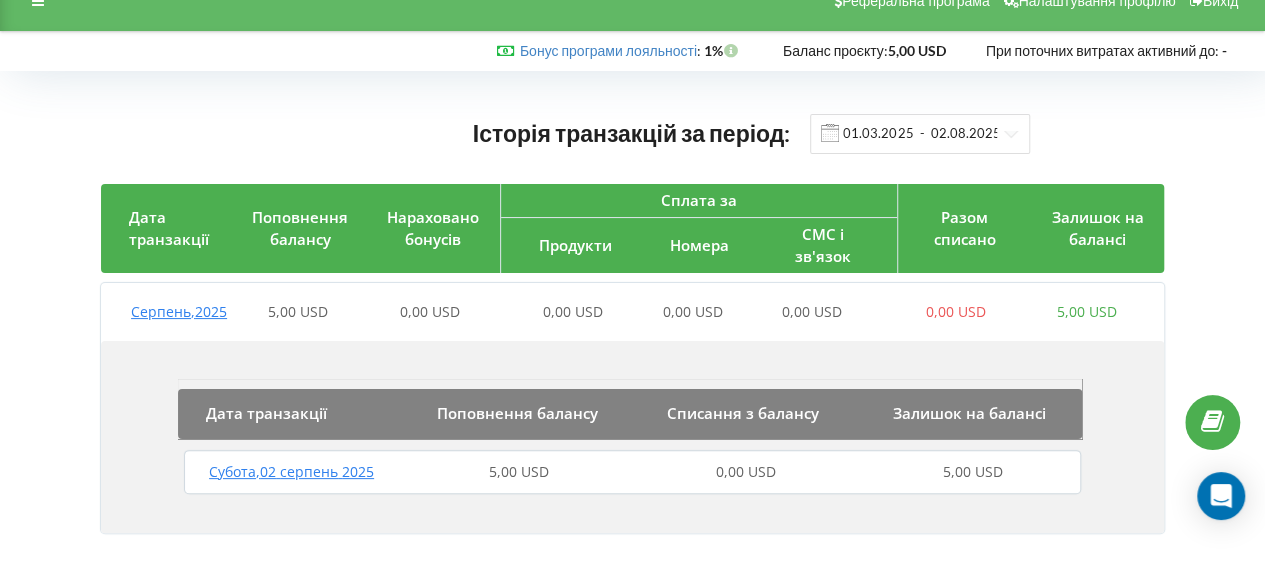 click on "Номера" at bounding box center [699, 245] 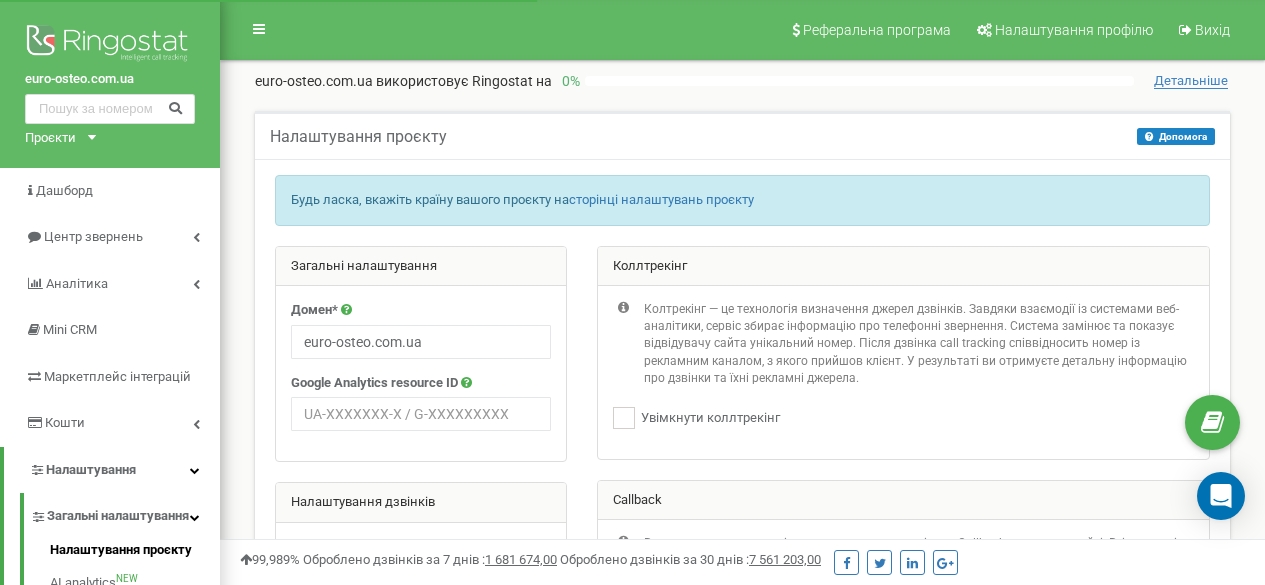 scroll, scrollTop: 54, scrollLeft: 0, axis: vertical 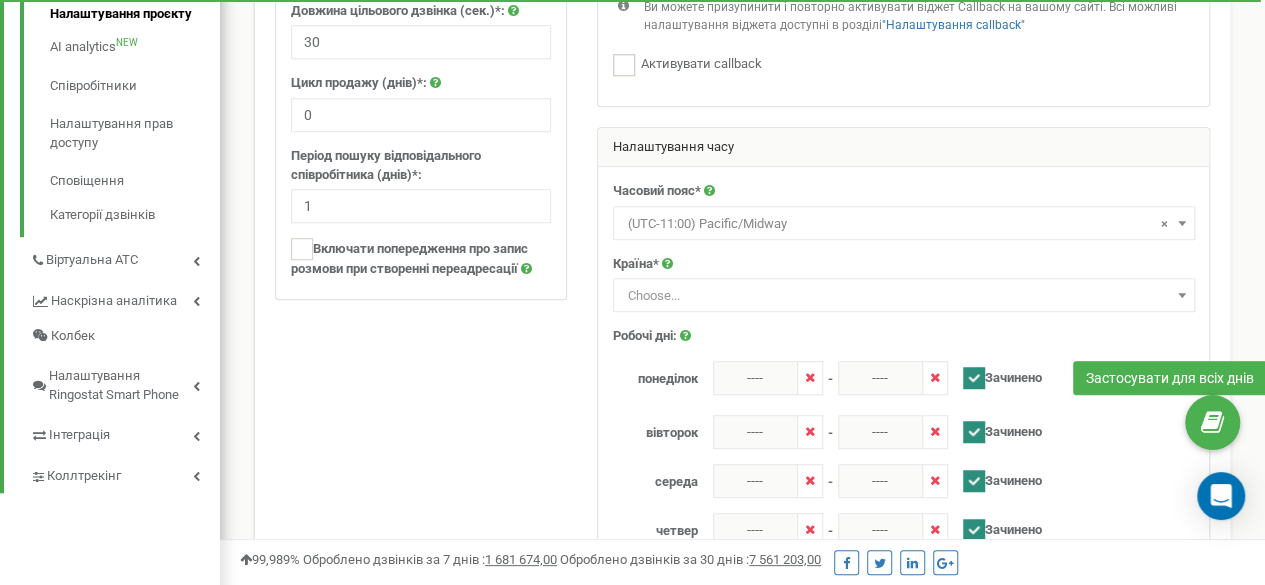 click on "Налаштування часу" at bounding box center [903, 148] 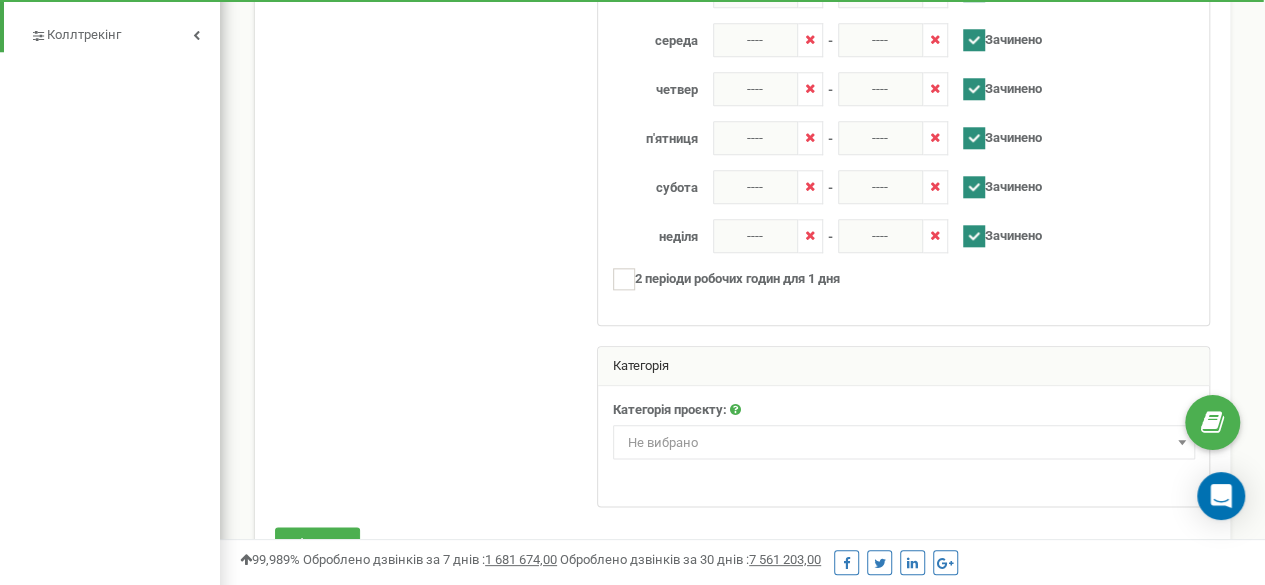 scroll, scrollTop: 1036, scrollLeft: 0, axis: vertical 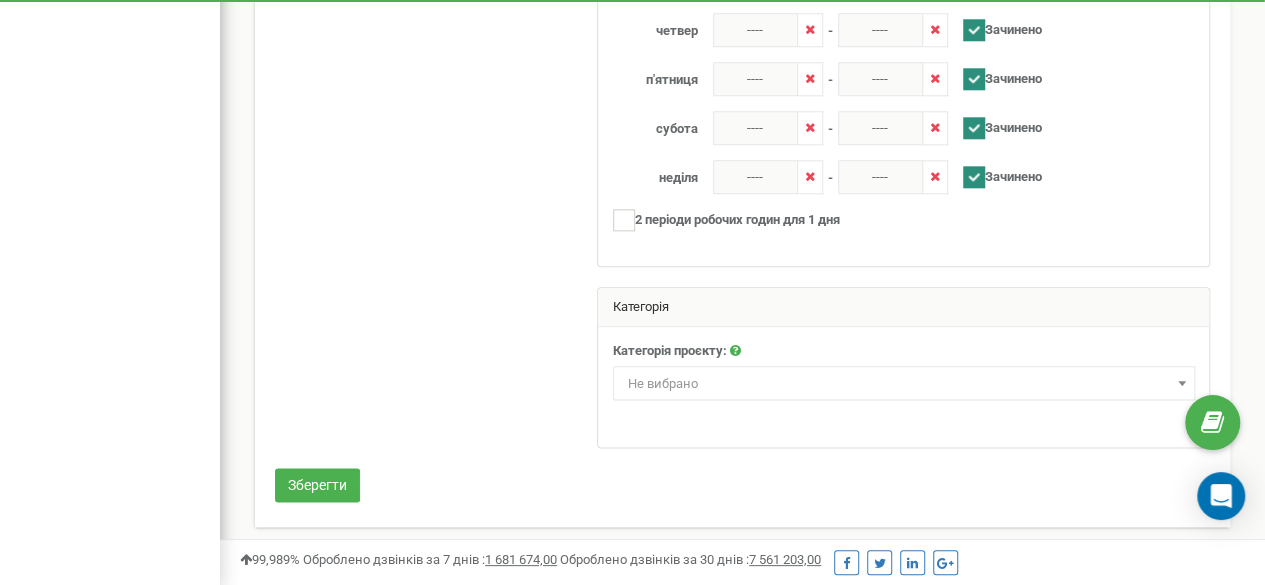 click on "Не вибрано" at bounding box center [663, 383] 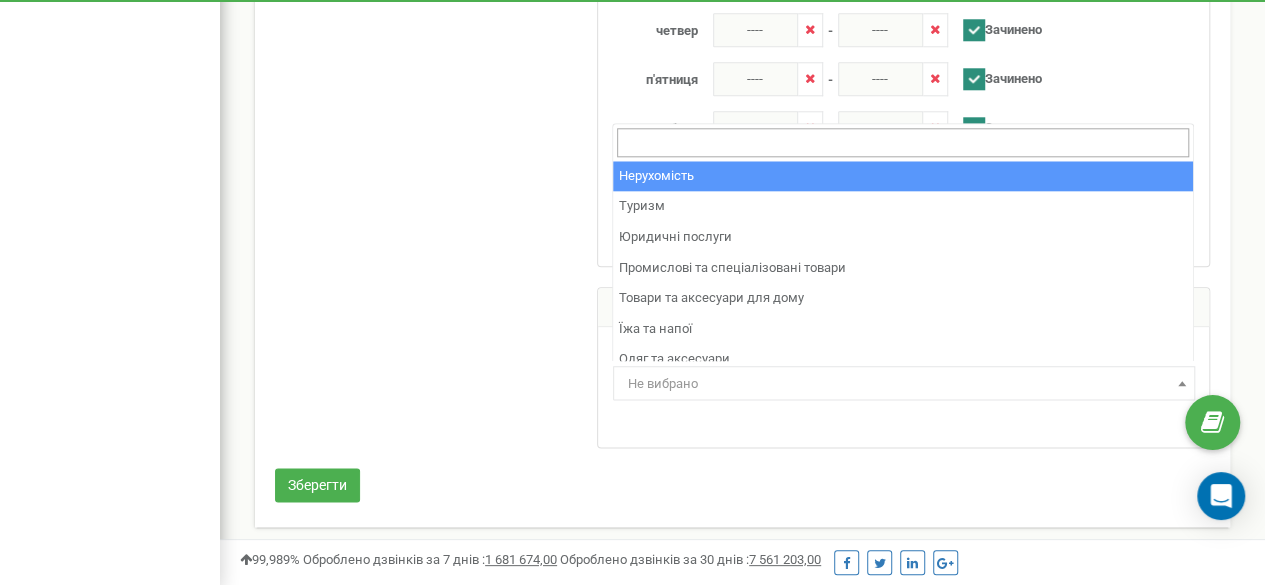click on "Не вибрано" at bounding box center (663, 383) 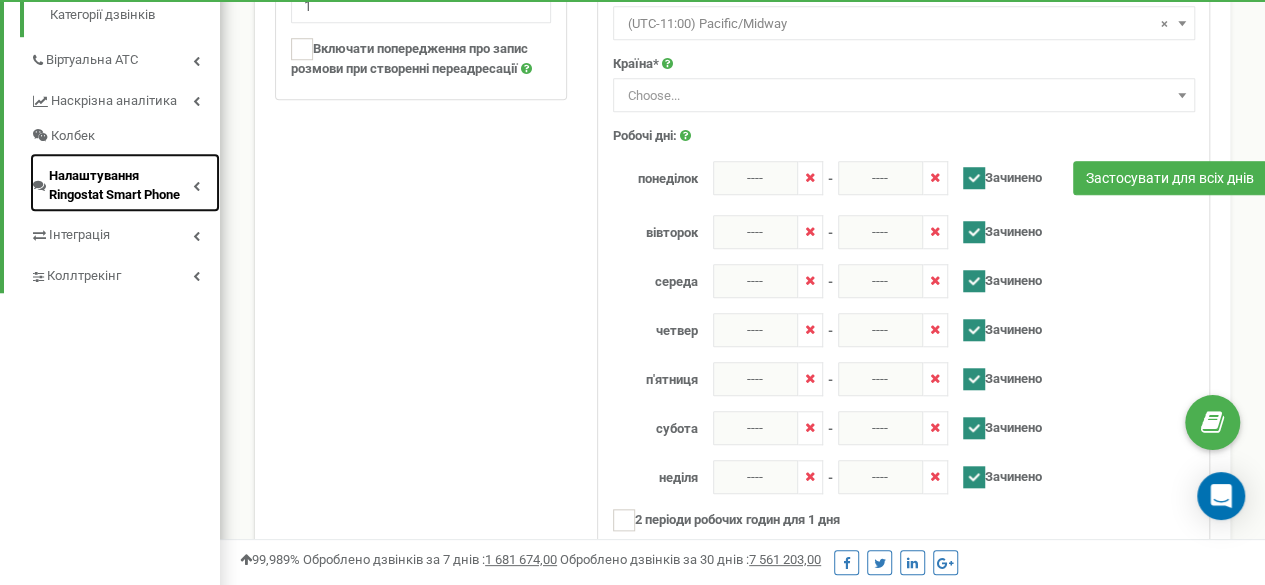 click on "Налаштування Ringostat Smart Phone" at bounding box center [121, 185] 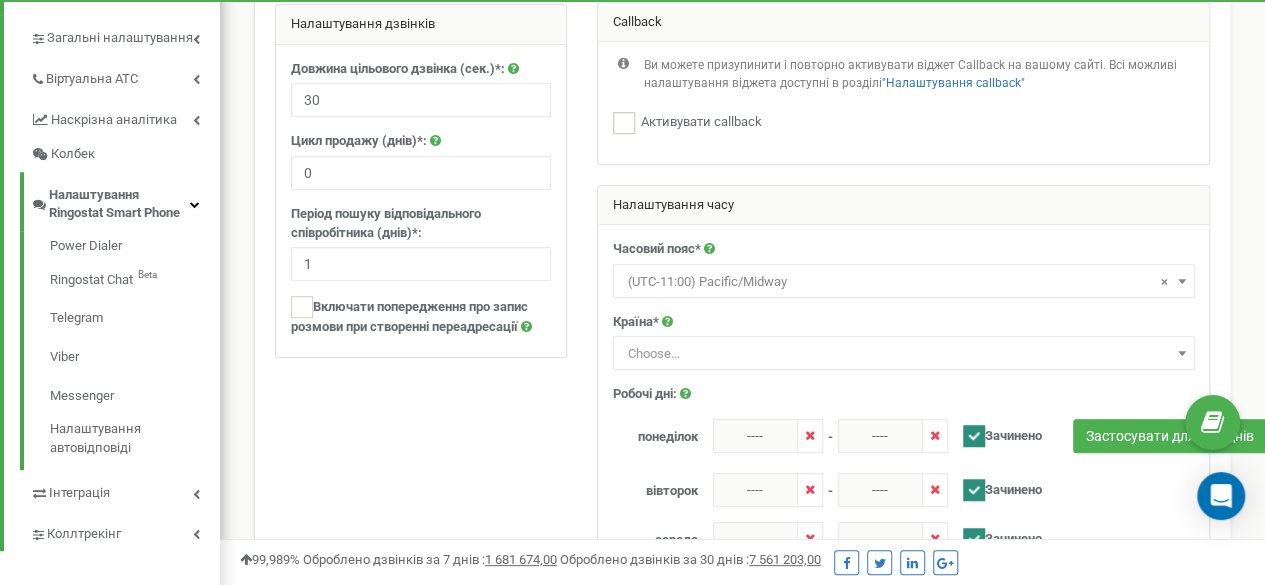 click on "Power Dialer Ringostat Chat Beta Telegram Viber Messenger Налаштування автовідповіді" at bounding box center [120, 350] 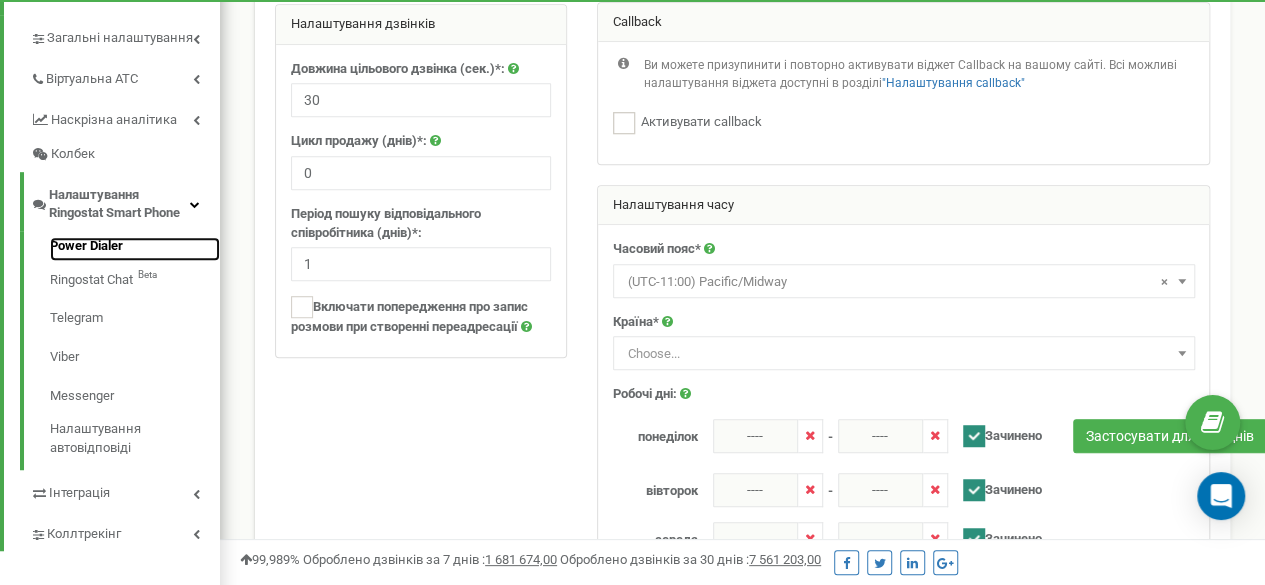 click on "Power Dialer" at bounding box center [135, 249] 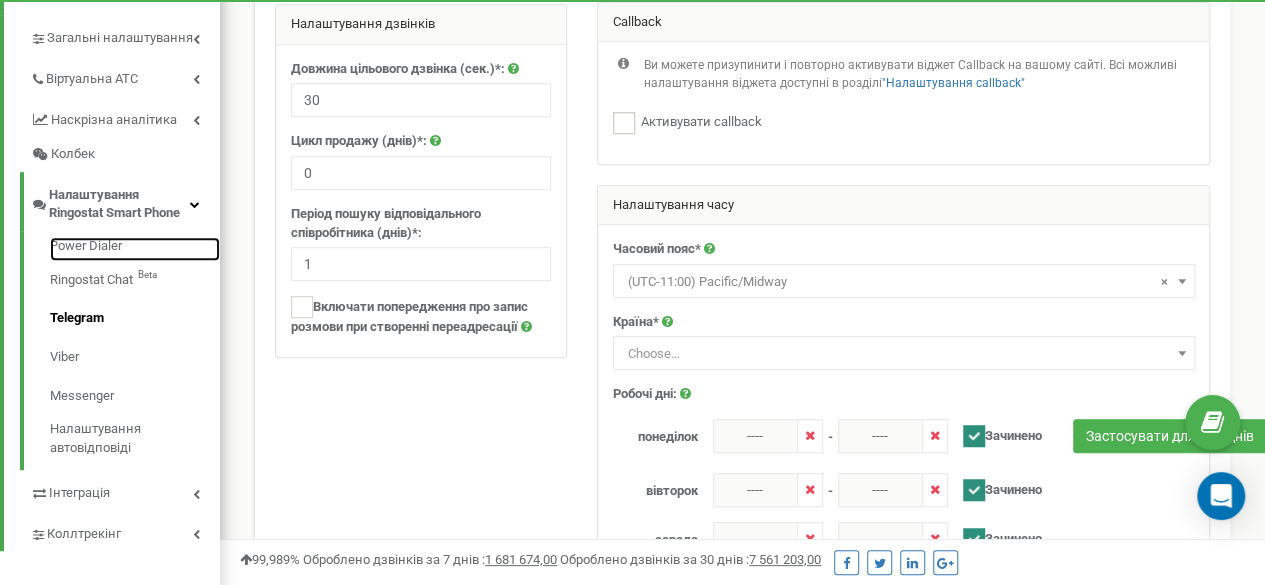 scroll, scrollTop: 551, scrollLeft: 0, axis: vertical 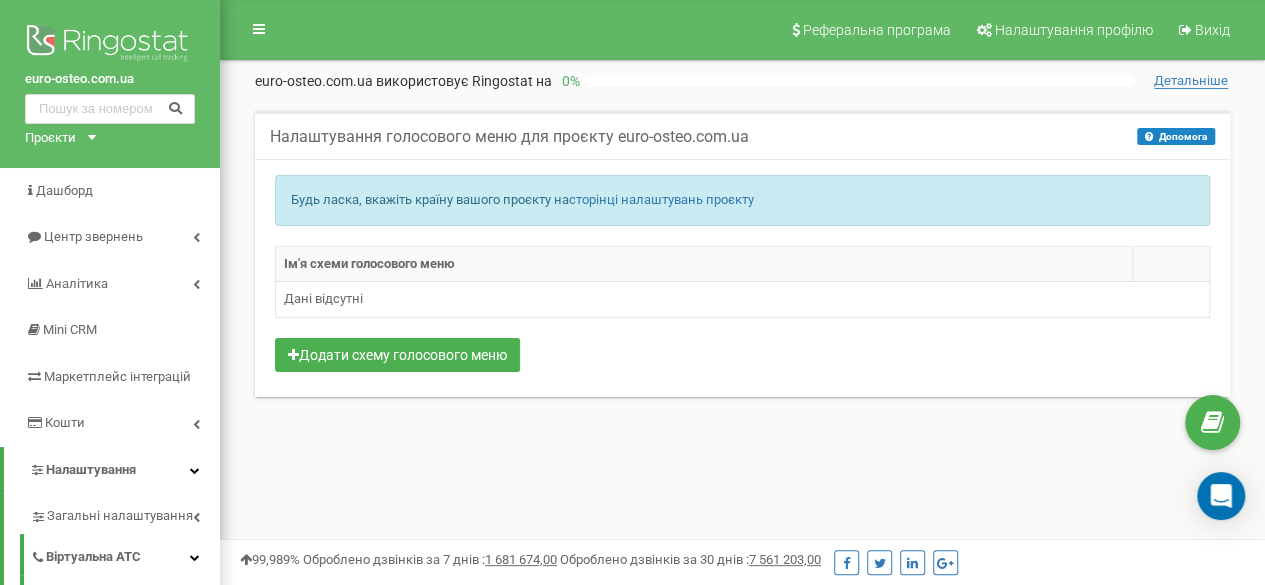 click on "Дані відсутні" at bounding box center [743, 300] 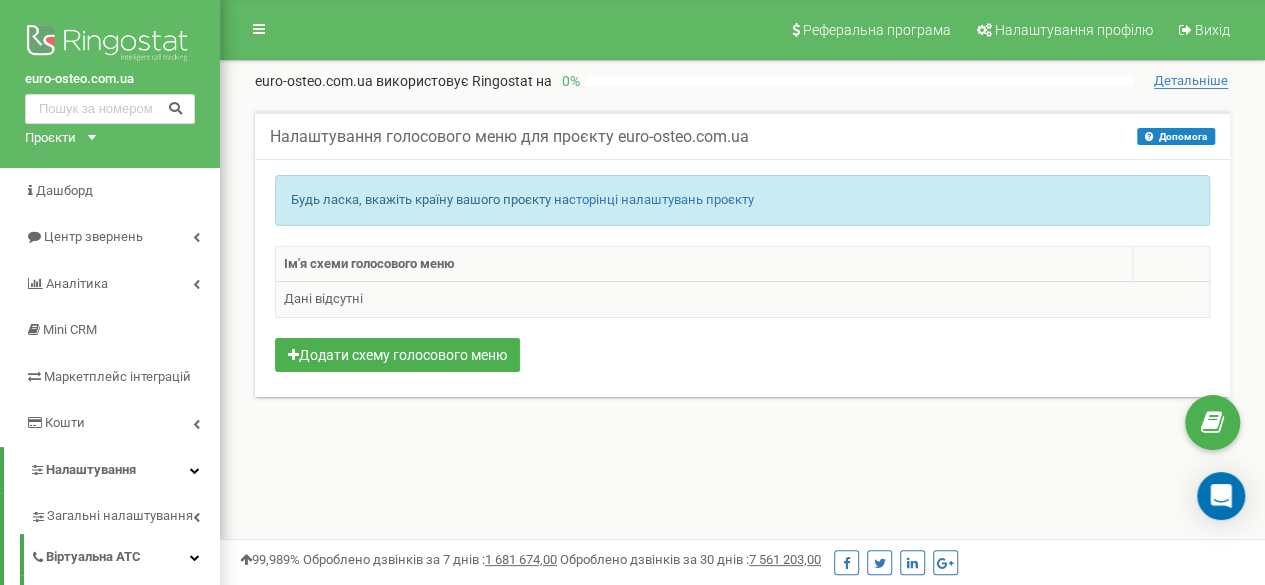 click on "Дані відсутні" at bounding box center (743, 300) 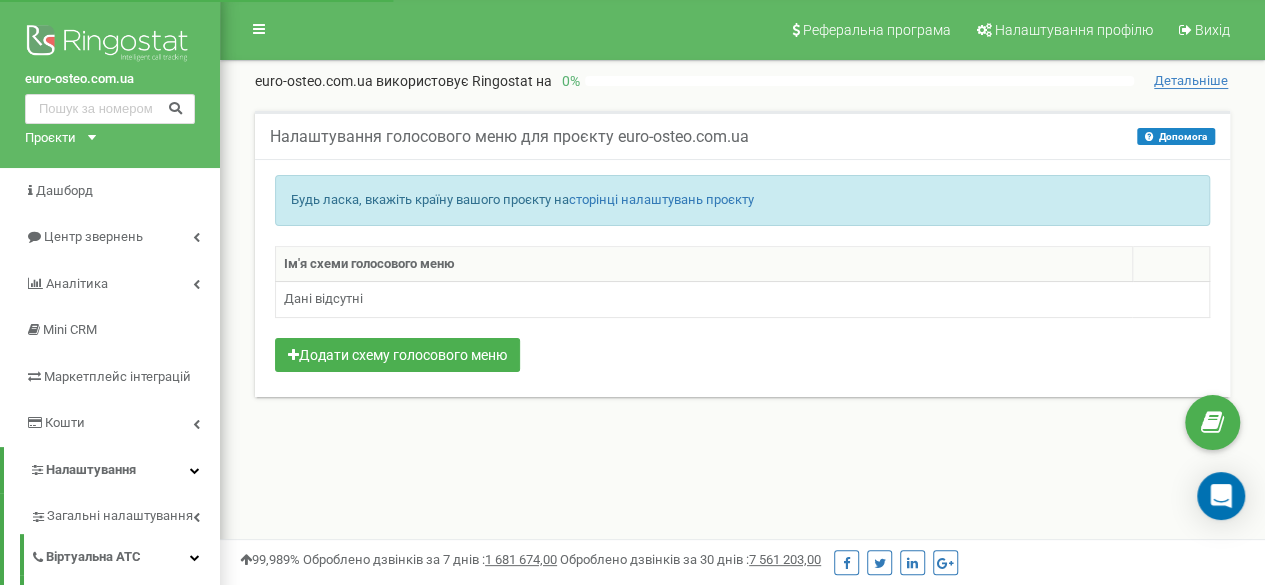 click on "Ім'я схеми голосового меню" at bounding box center [704, 264] 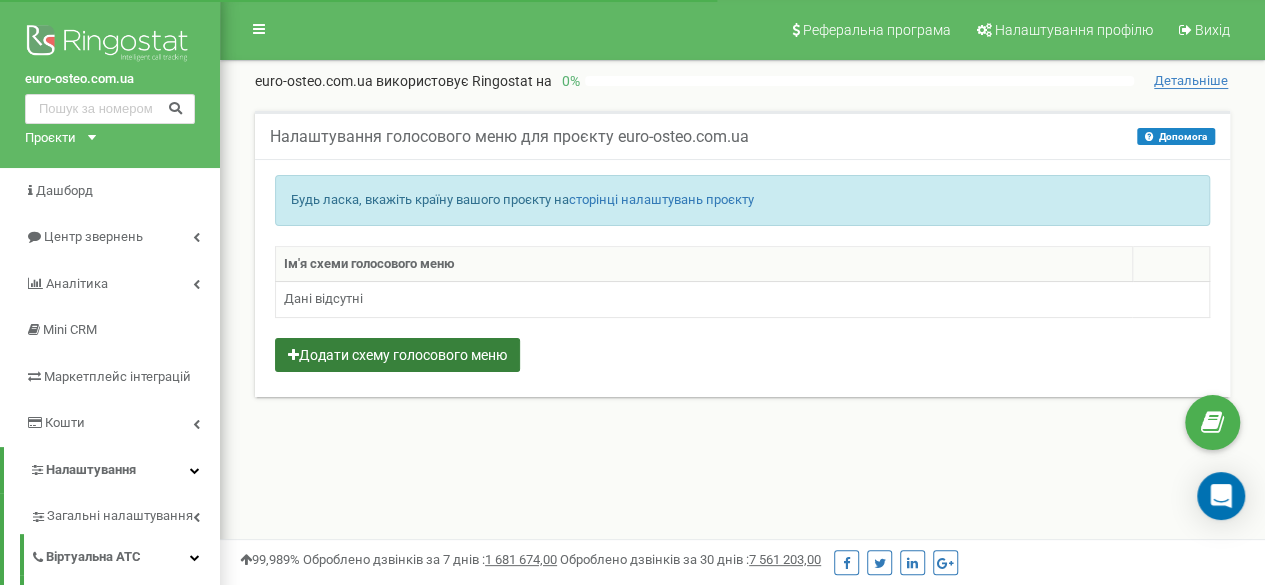 click on "Додати схему голосового меню" at bounding box center [397, 355] 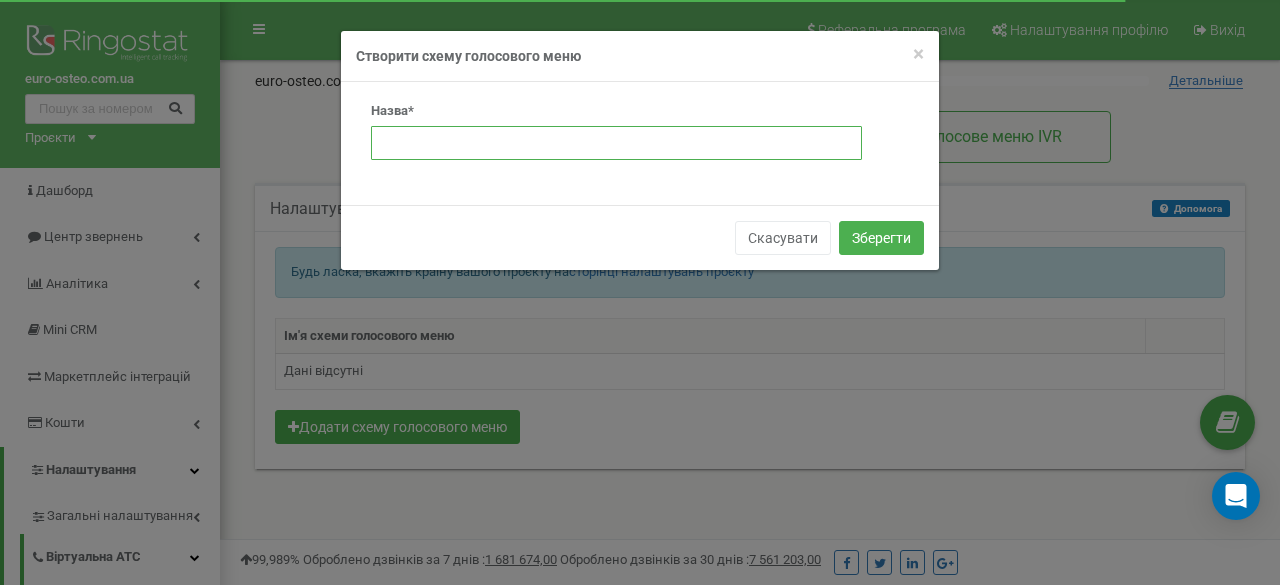 click at bounding box center [616, 143] 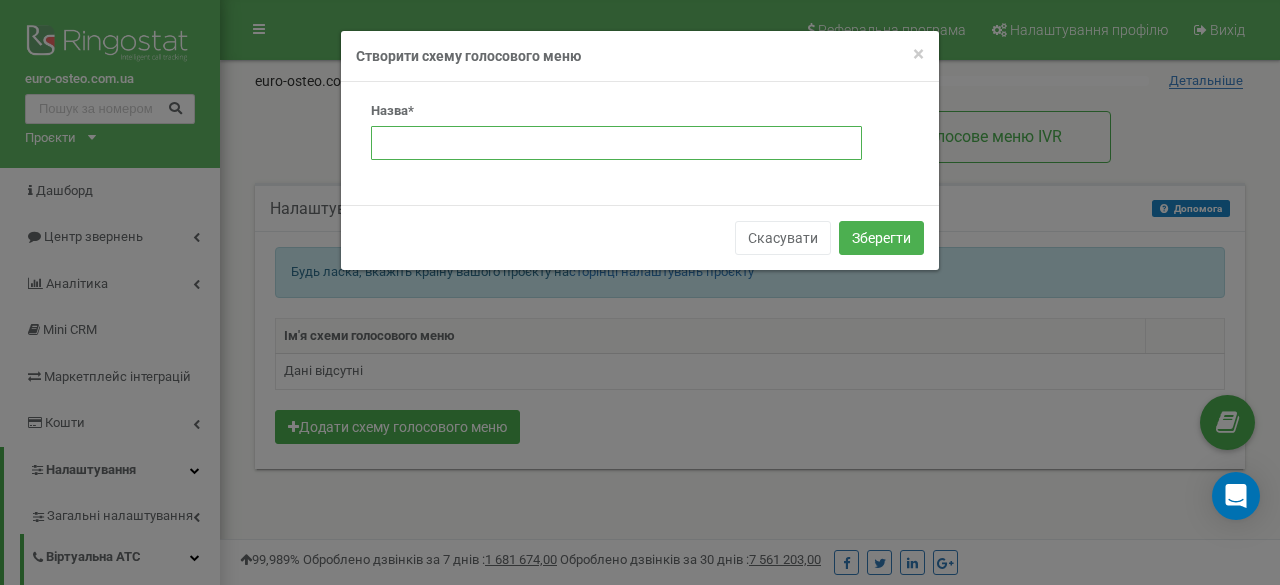 paste on "Добрий день! Ви зателефонували до [назва компанії]. На серпень усі записи вже заповнені. Ми додамо вас до списку очікування та зв’яжемось, щойно з’явиться вільне місце. Дякуємо за звернення!" 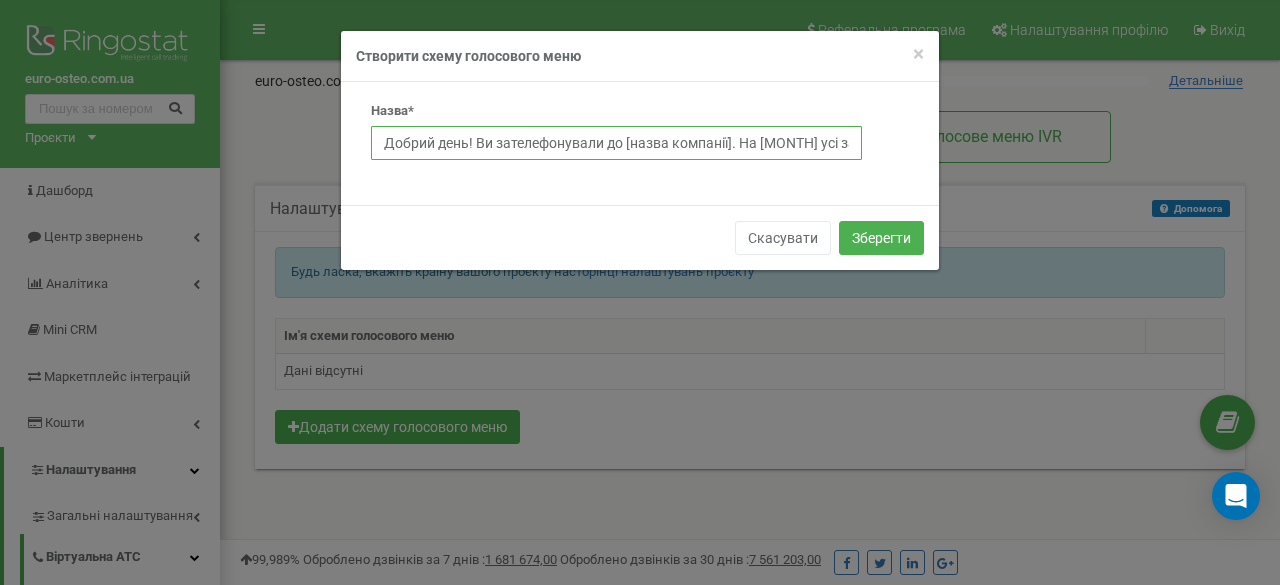 scroll, scrollTop: 0, scrollLeft: 848, axis: horizontal 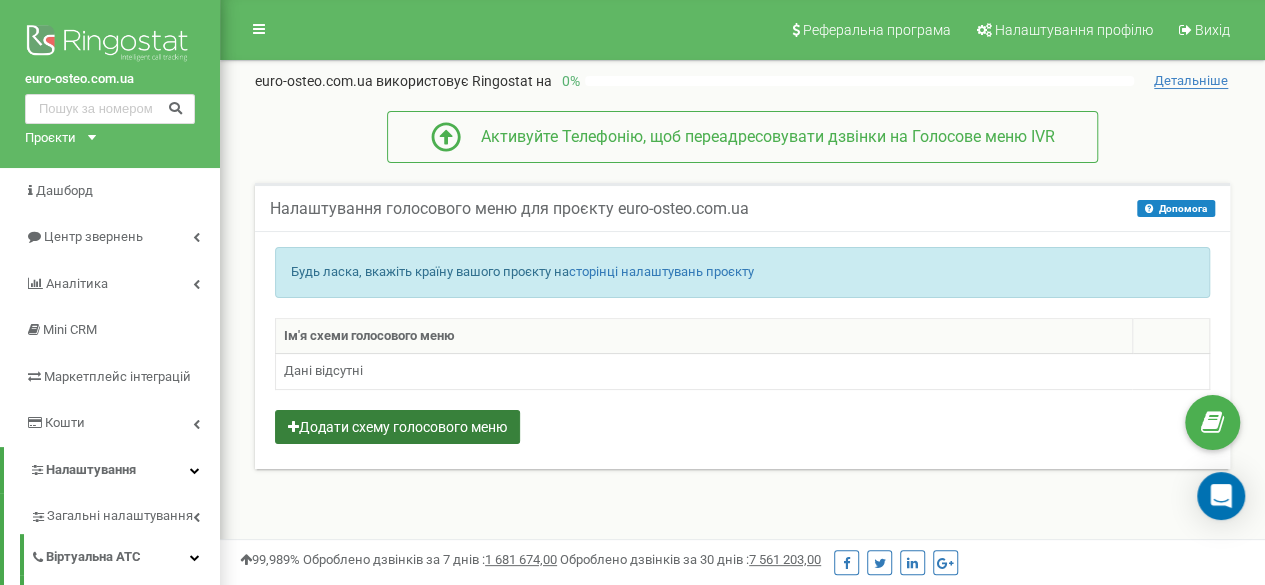 click on "Додати схему голосового меню" at bounding box center [397, 427] 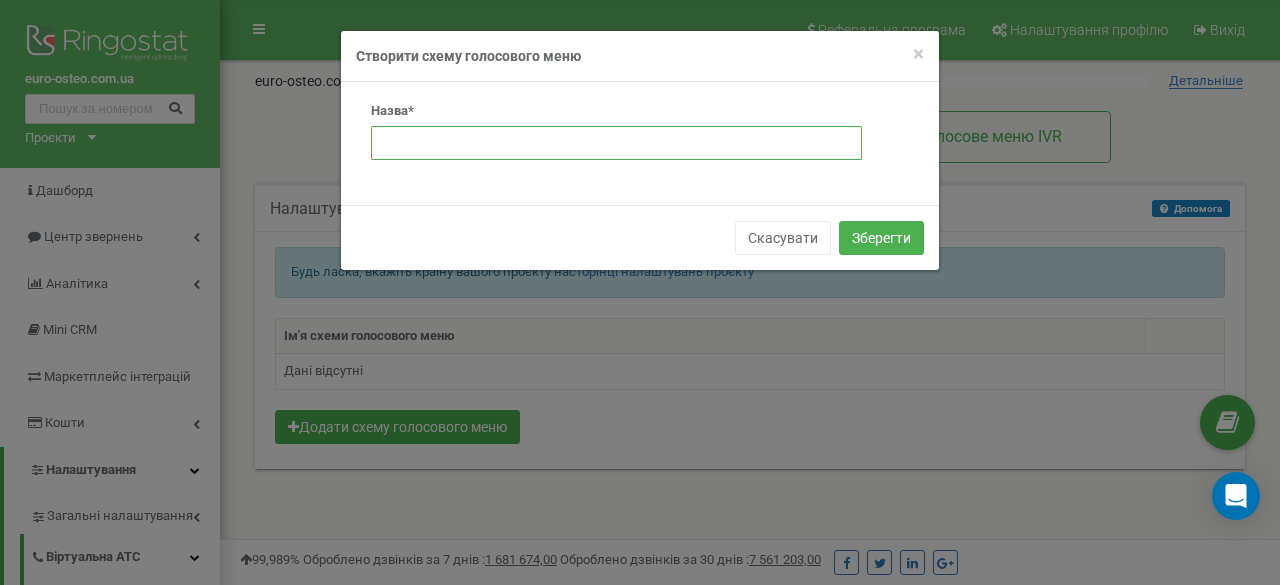 drag, startPoint x: 432, startPoint y: 121, endPoint x: 431, endPoint y: 136, distance: 15.033297 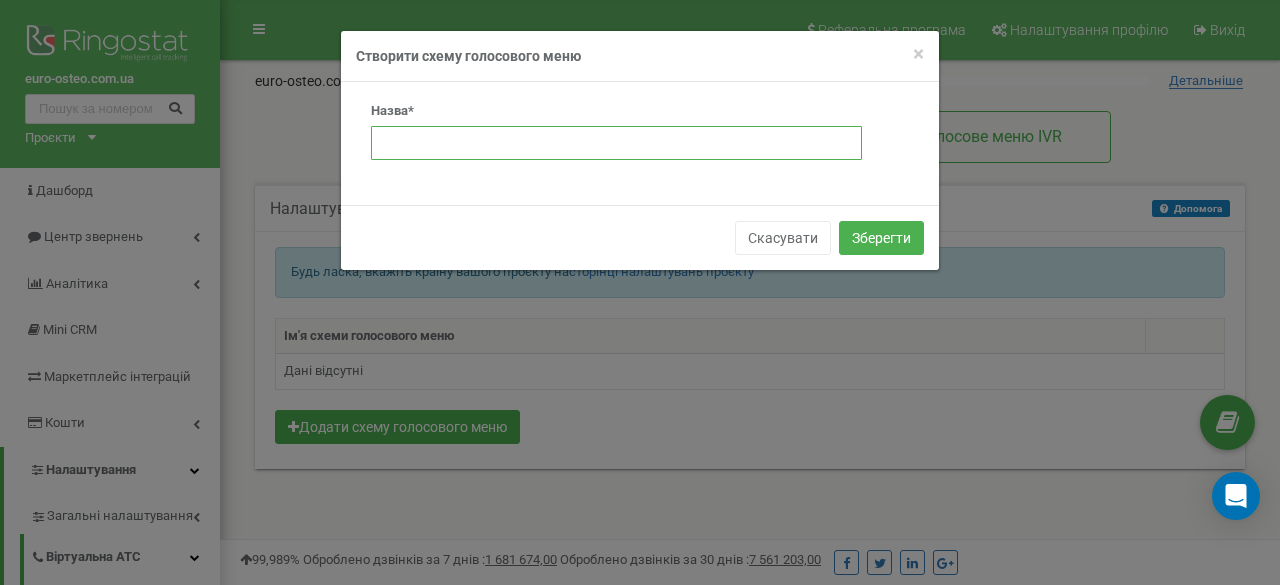 paste on "Добрий день! Ви зателефонували до Європейського центру. На даний момент ми не працюємо — центр перебуває у літній відпустці до 12 липня. Залишайте, будь ласка, ваші заявки у зручних для вас месенджерах. Дякуємо за розуміння та до зустрічі після повернення!"" 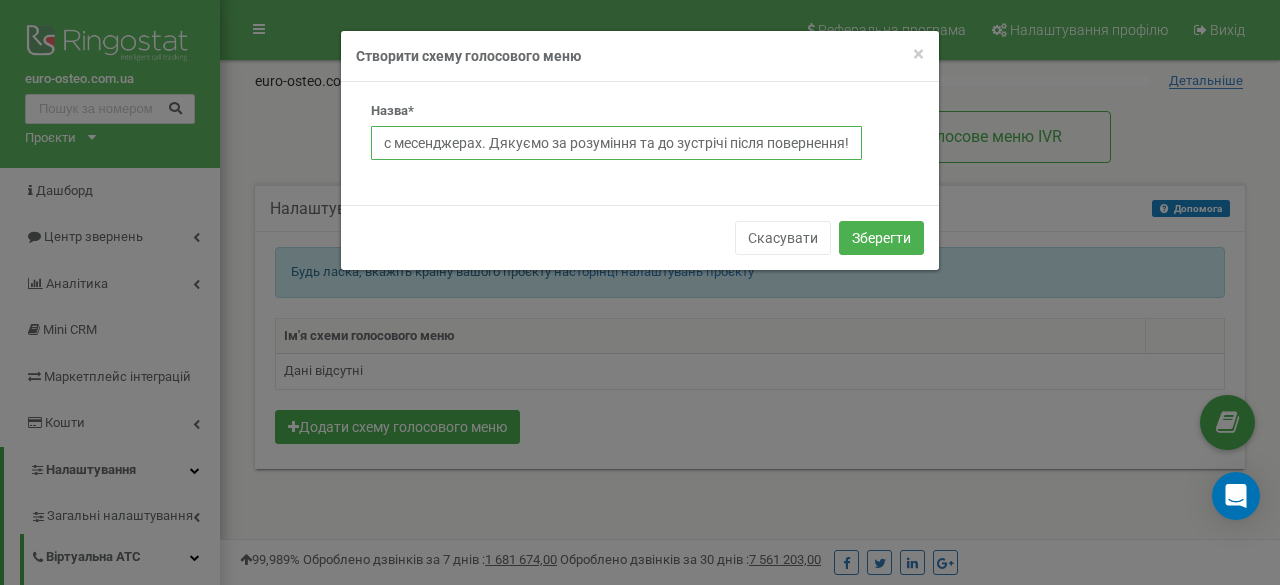 scroll, scrollTop: 0, scrollLeft: 1312, axis: horizontal 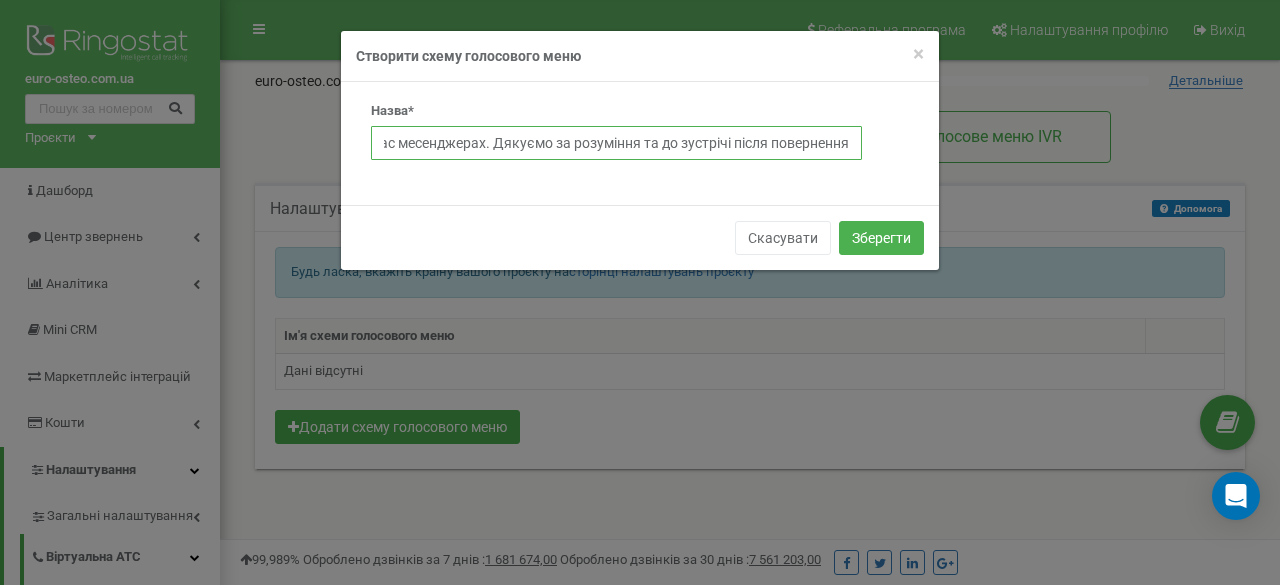 click on "Добрий день! Ви зателефонували до Європейського центру. На даний момент ми не працюємо — центр перебуває у літній відпустці до 12 липня. Залишайте, будь ласка, ваші заявки у зручних для вас месенджерах. Дякуємо за розуміння та до зустрічі після повернення" at bounding box center (616, 143) 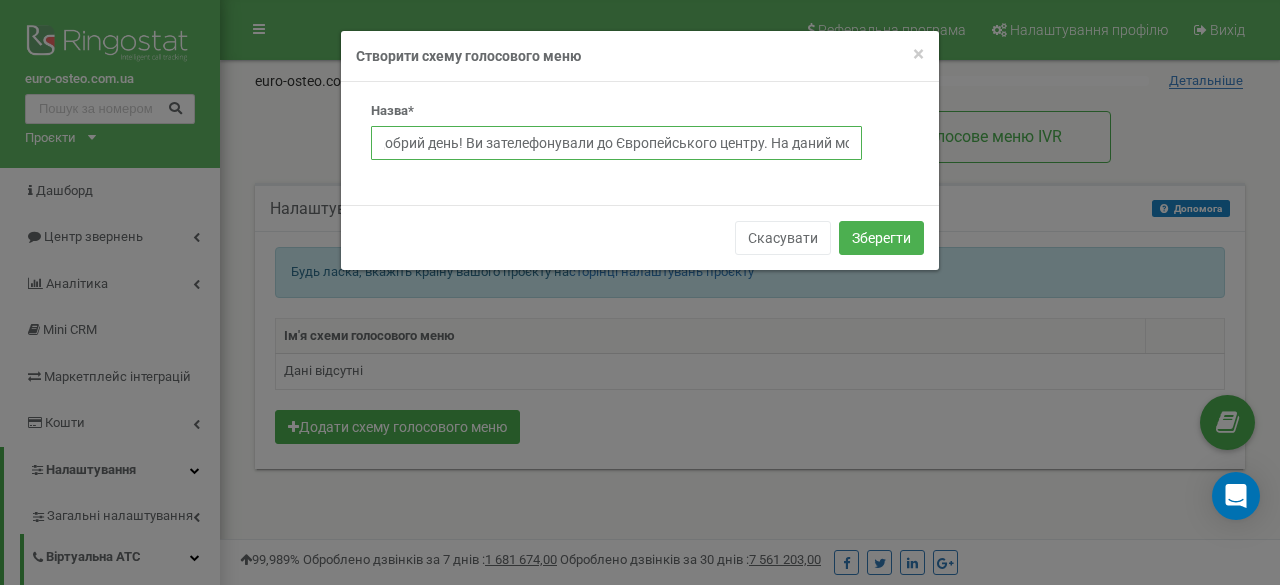scroll, scrollTop: 0, scrollLeft: 0, axis: both 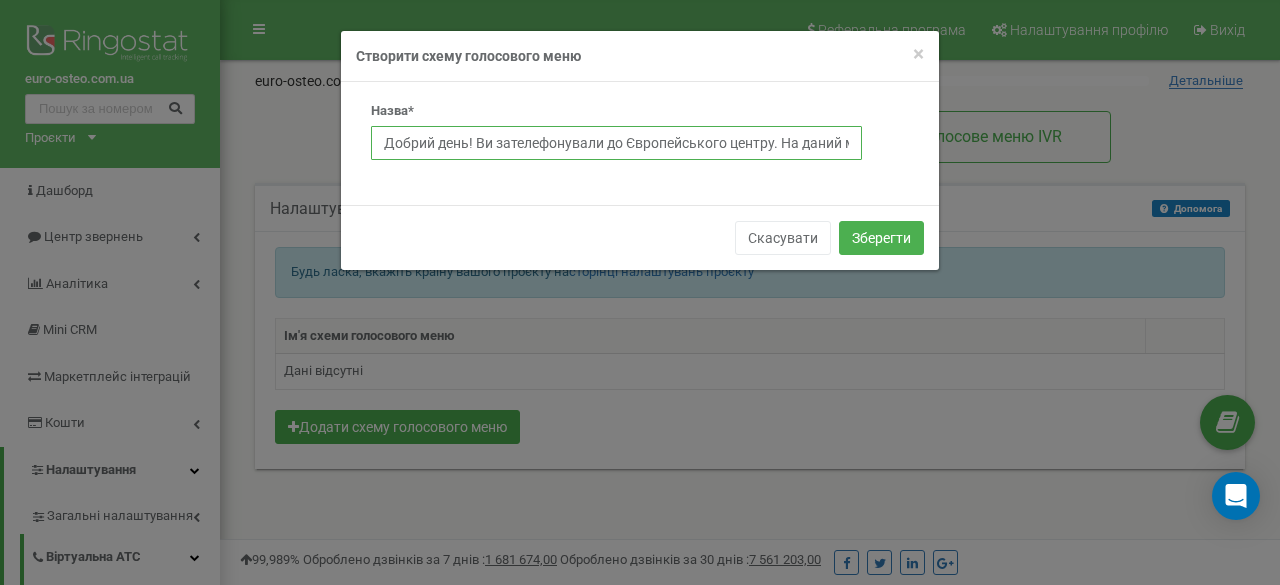 click on "Добрий день! Ви зателефонували до Європейського центру. На даний момент ми не працюємо — центр перебуває у літній відпустці до 12 липня. Залишайте, будь ласка, ваші заявки у зручних для вас месенджерах. Дякуємо за розуміння та до зустрічі після повернення" at bounding box center (616, 143) 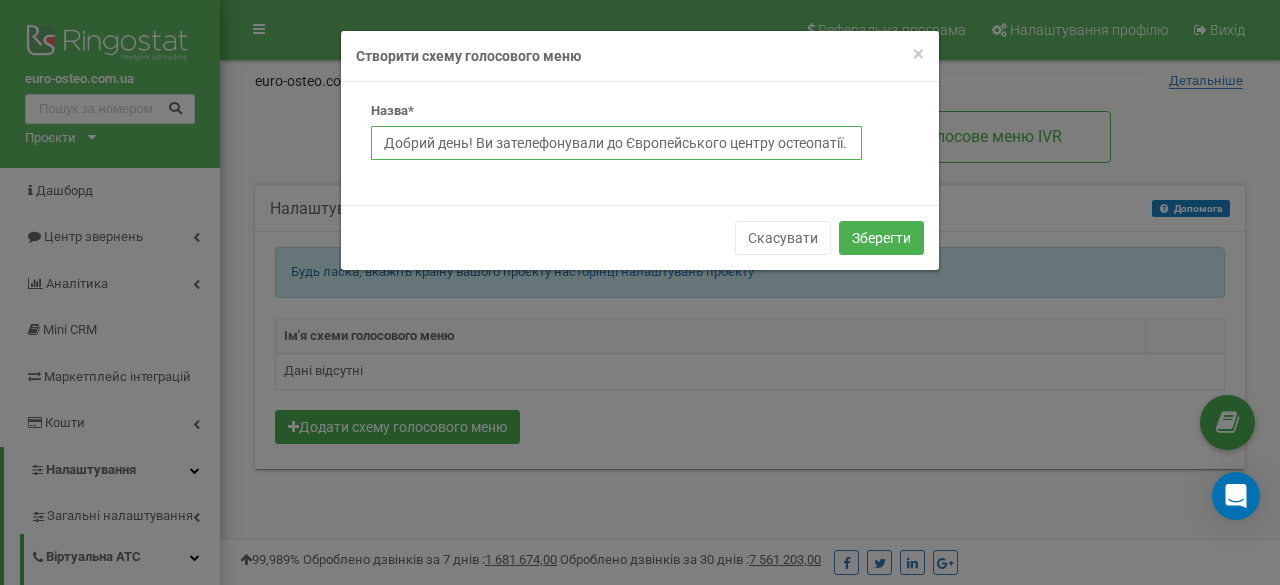click on "Добрий день! Ви зателефонували до Європейського центру остеопатії. На даний момент ми не працюємо — центр перебуває у літній відпустці до 12 липня. Залишайте, будь ласка, ваші заявки у зручних для вас месенджерах. Дякуємо за розуміння та до зустрічі після повернення" at bounding box center [616, 143] 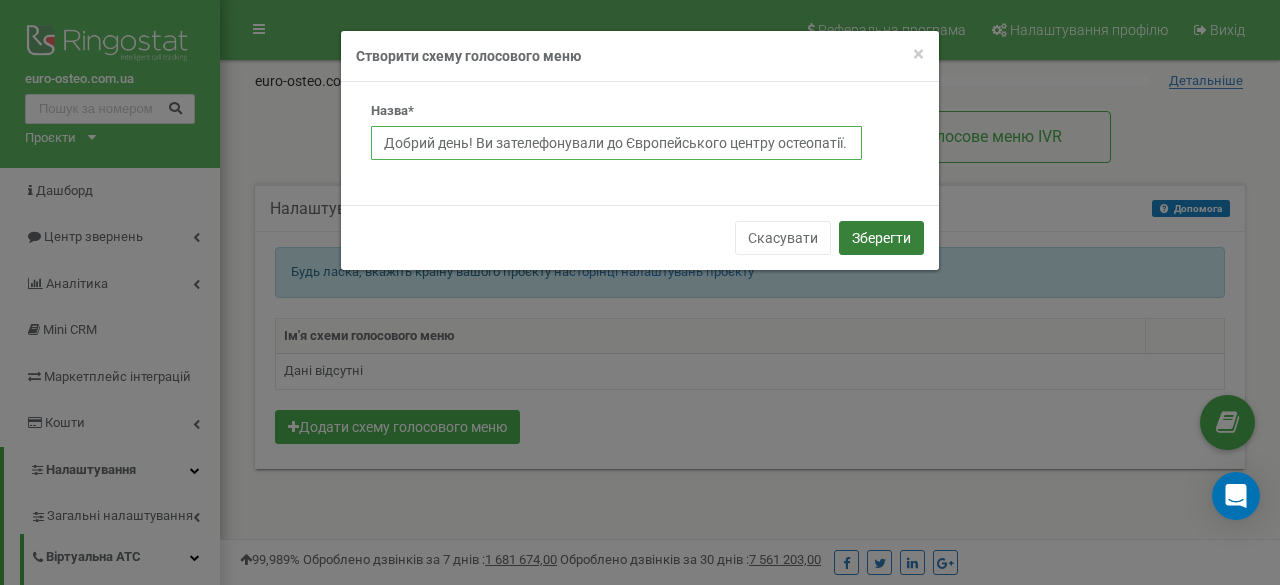 type on "Добрий день! Ви зателефонували до Європейського центру остеопатії. На даний момент ми не працюємо — центр перебуває у літній відпустці до 12 липня. Залишайте, будь ласка, ваші заявки у зручних для вас месенджерах. Дякуємо за розуміння та до зустрічі після повернення" 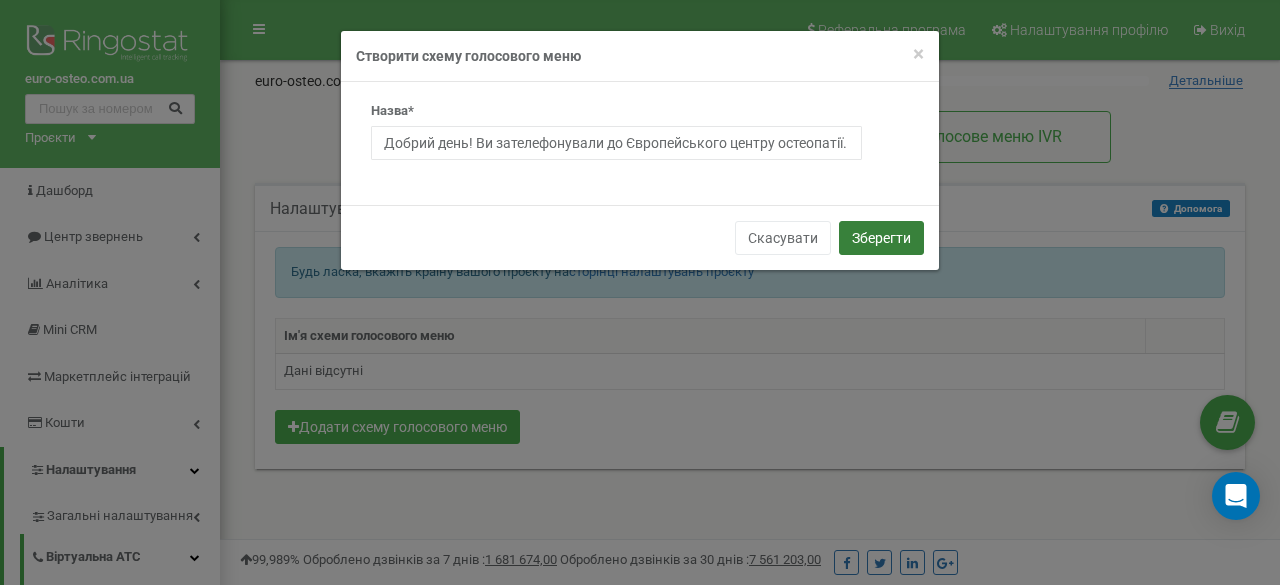 click on "Зберегти" at bounding box center (881, 238) 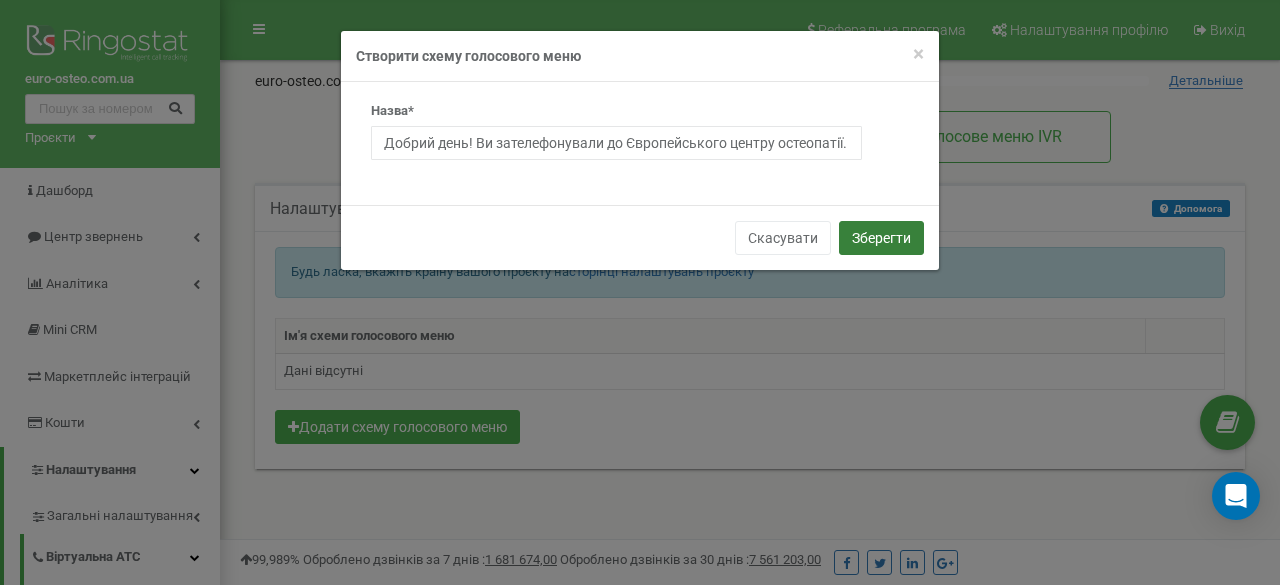 click on "Зберегти" at bounding box center (881, 238) 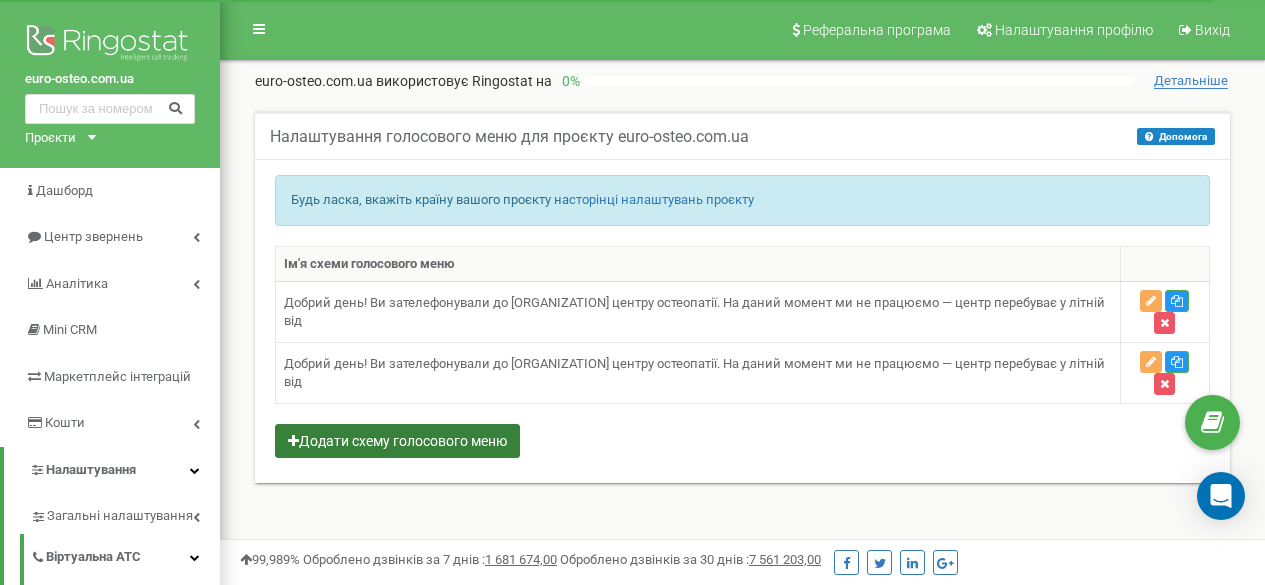 scroll, scrollTop: 0, scrollLeft: 0, axis: both 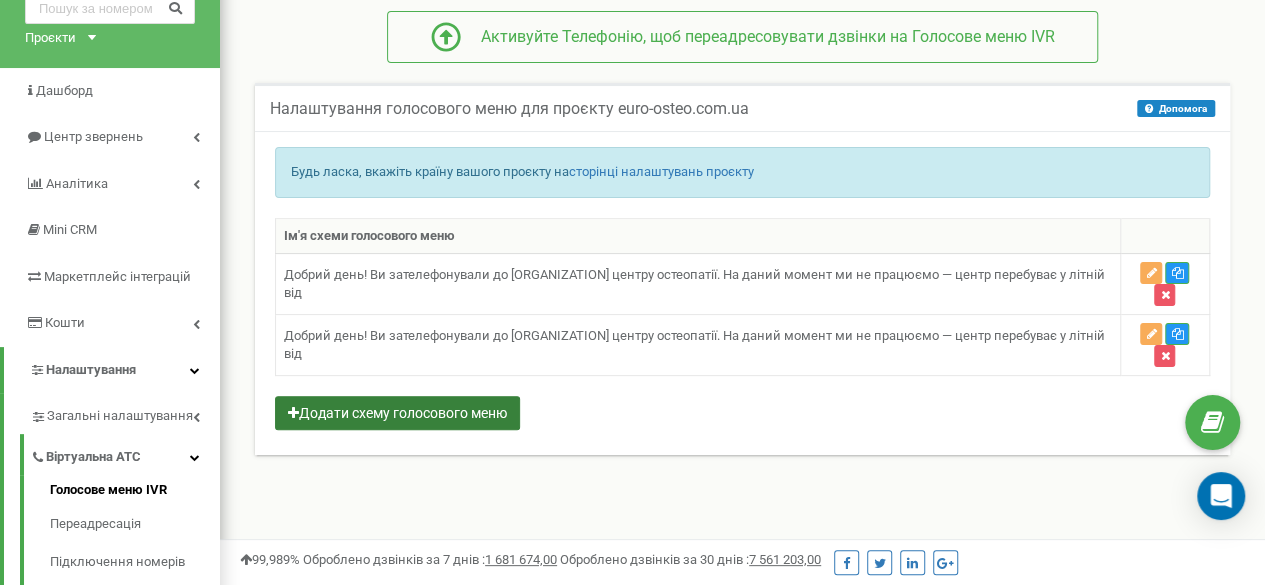 click on "Додати схему голосового меню" at bounding box center (397, 413) 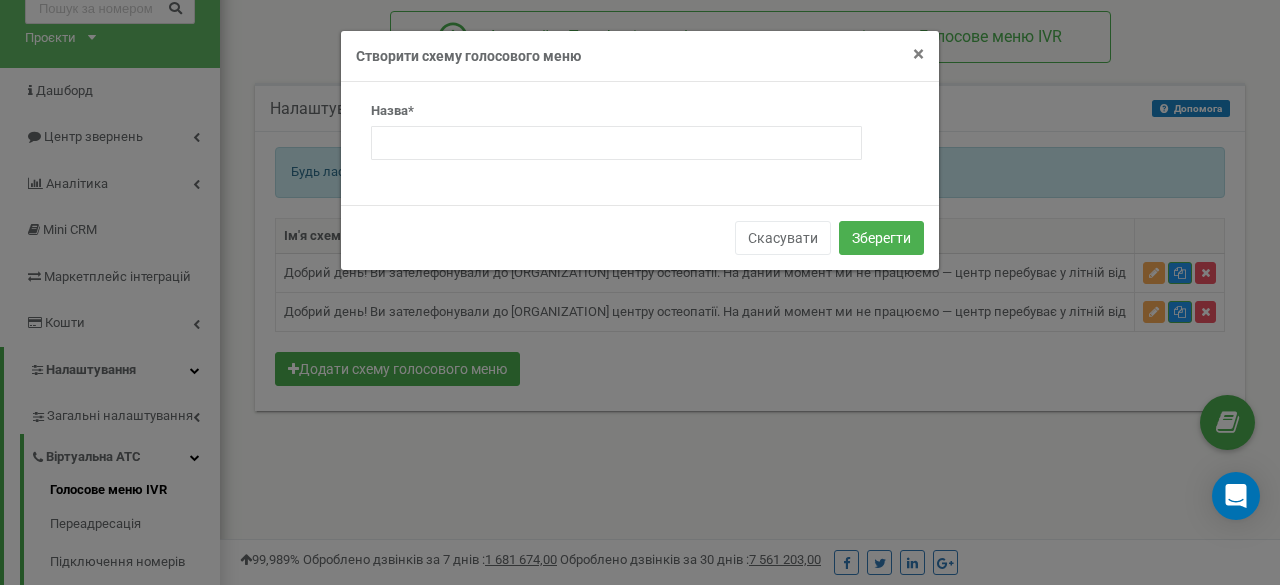 click on "×" at bounding box center (918, 54) 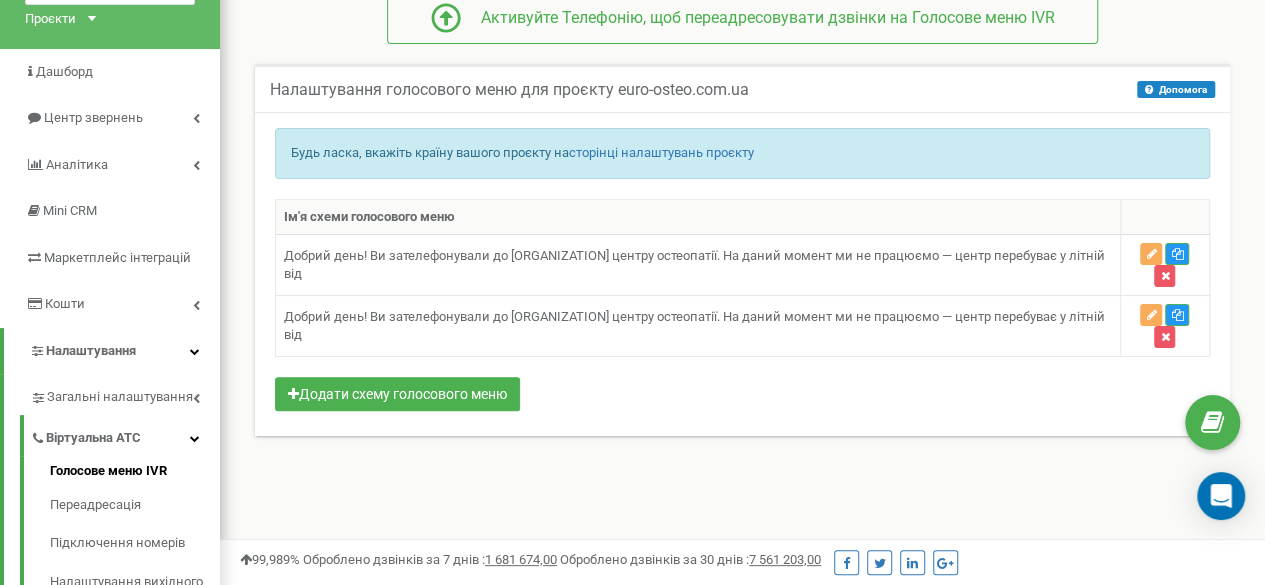 scroll, scrollTop: 0, scrollLeft: 0, axis: both 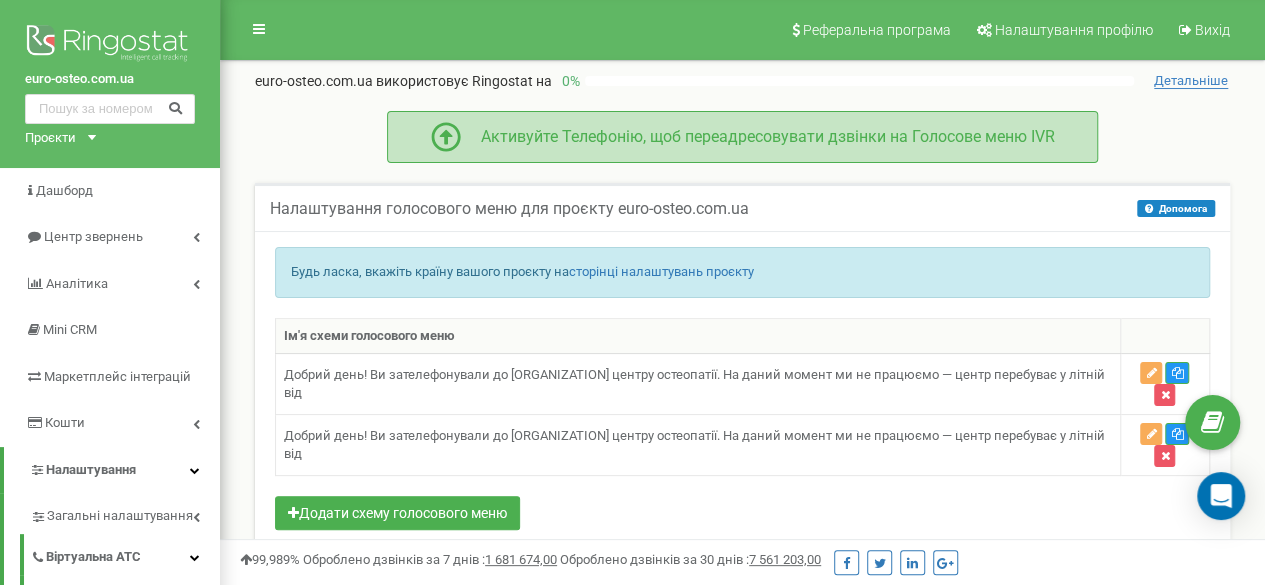 click on "Активуйте Телефонію, щоб переадресовувати дзвінки на Голосове меню IVR" at bounding box center (742, 137) 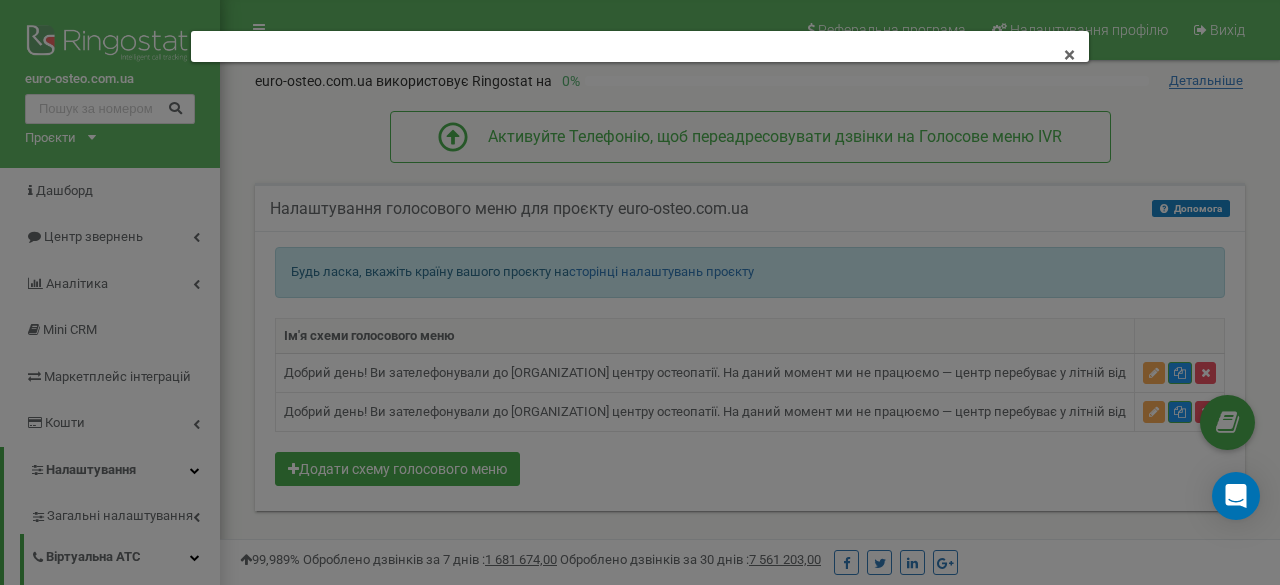click on "× Close" at bounding box center (640, 292) 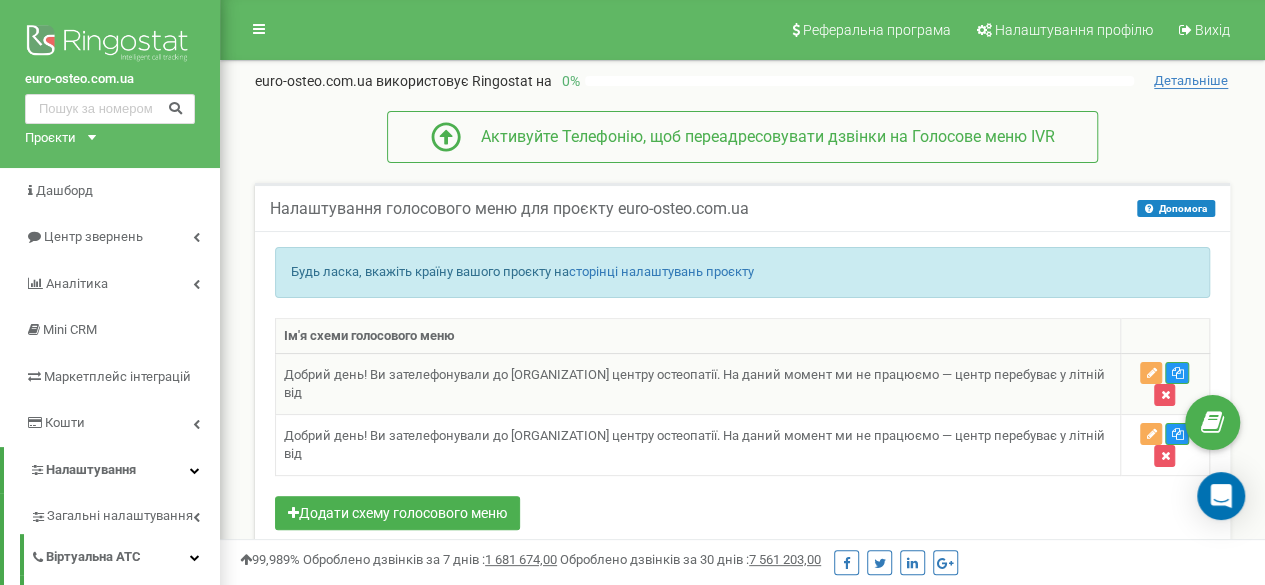 click on "Добрий день! Ви зателефонували до [ORGANIZATION] остеопатії. На даний момент ми не працюємо — центр перебуває у літній від" at bounding box center (698, 384) 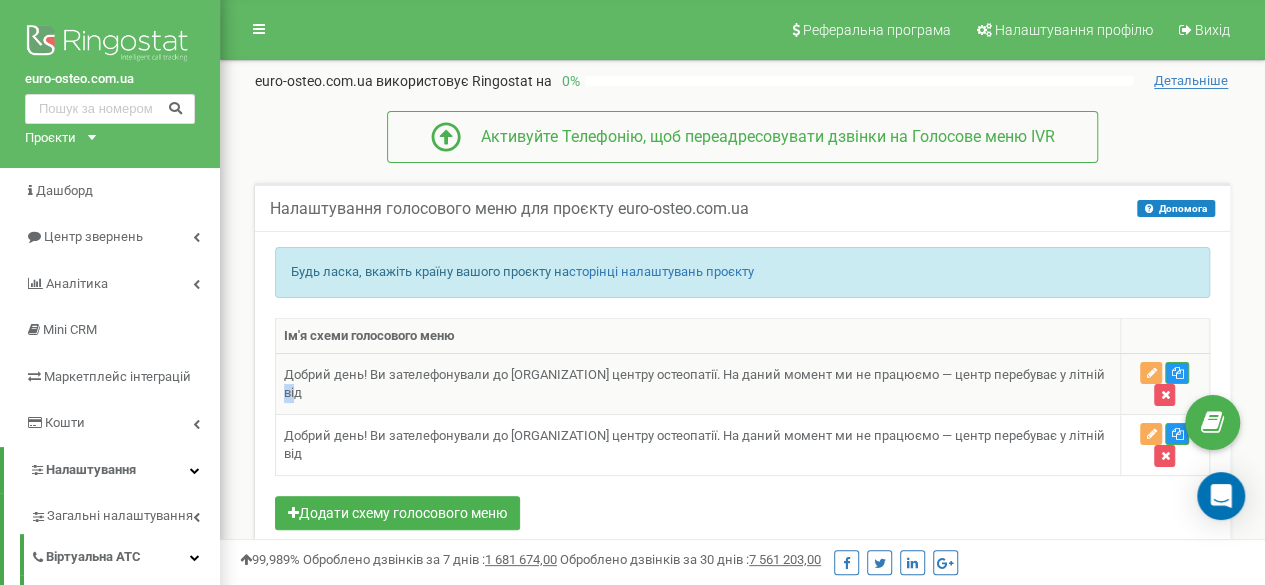 click on "Добрий день! Ви зателефонували до [ORGANIZATION] остеопатії. На даний момент ми не працюємо — центр перебуває у літній від" at bounding box center [698, 384] 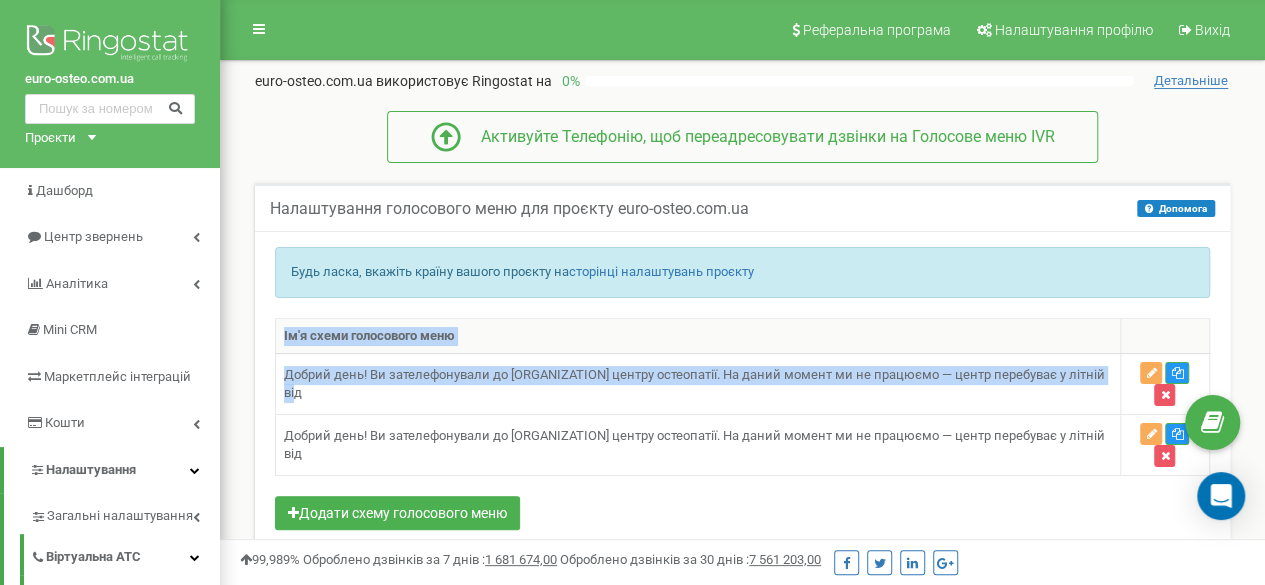 drag, startPoint x: 328, startPoint y: 396, endPoint x: 288, endPoint y: 348, distance: 62.482 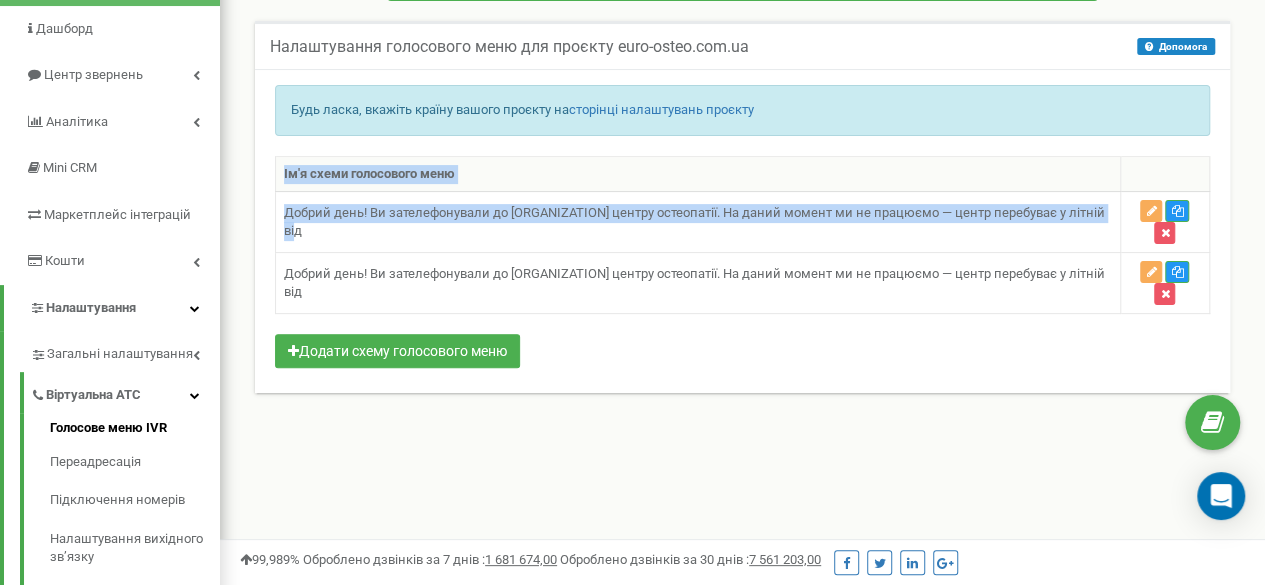scroll, scrollTop: 200, scrollLeft: 0, axis: vertical 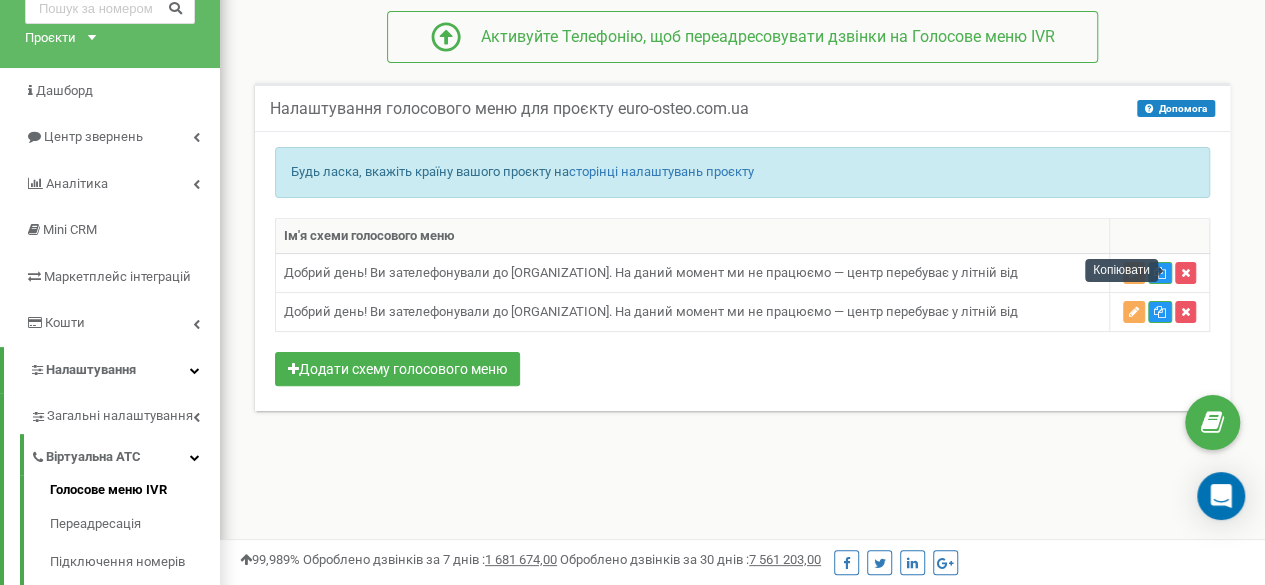 click on "Копіювати" at bounding box center [1121, 270] 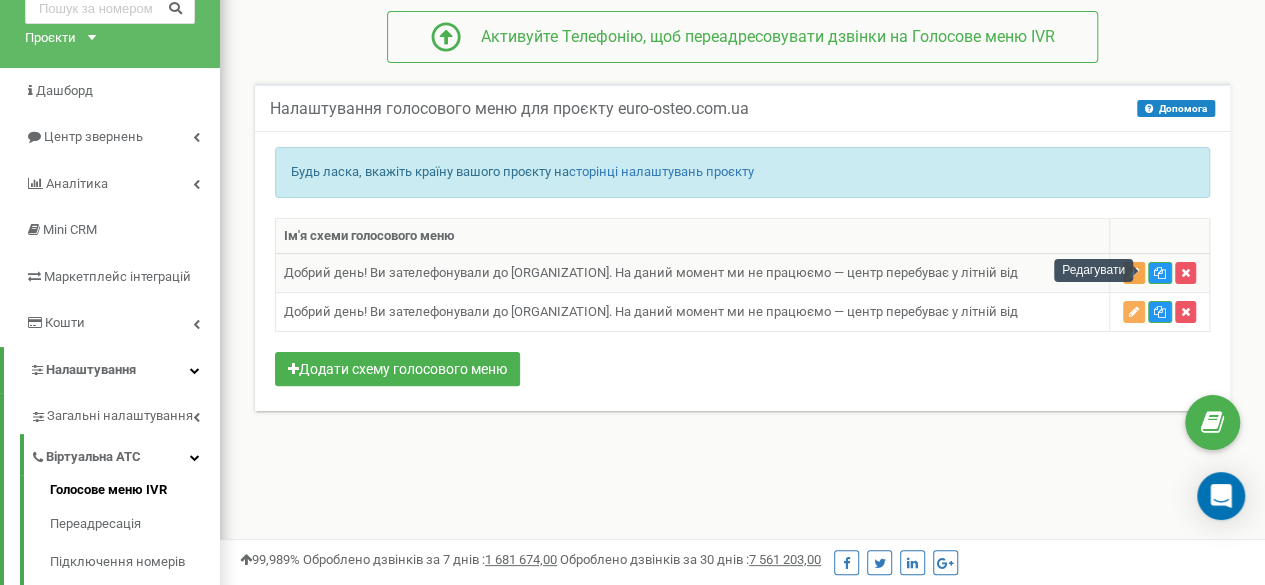 click at bounding box center (1134, 273) 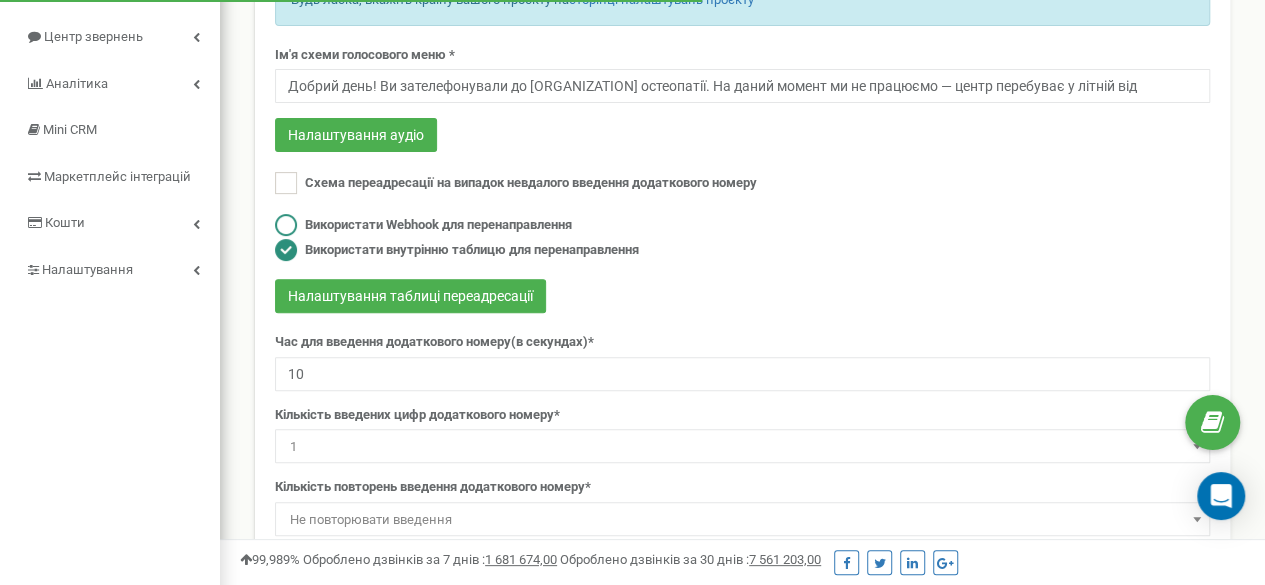 scroll, scrollTop: 0, scrollLeft: 0, axis: both 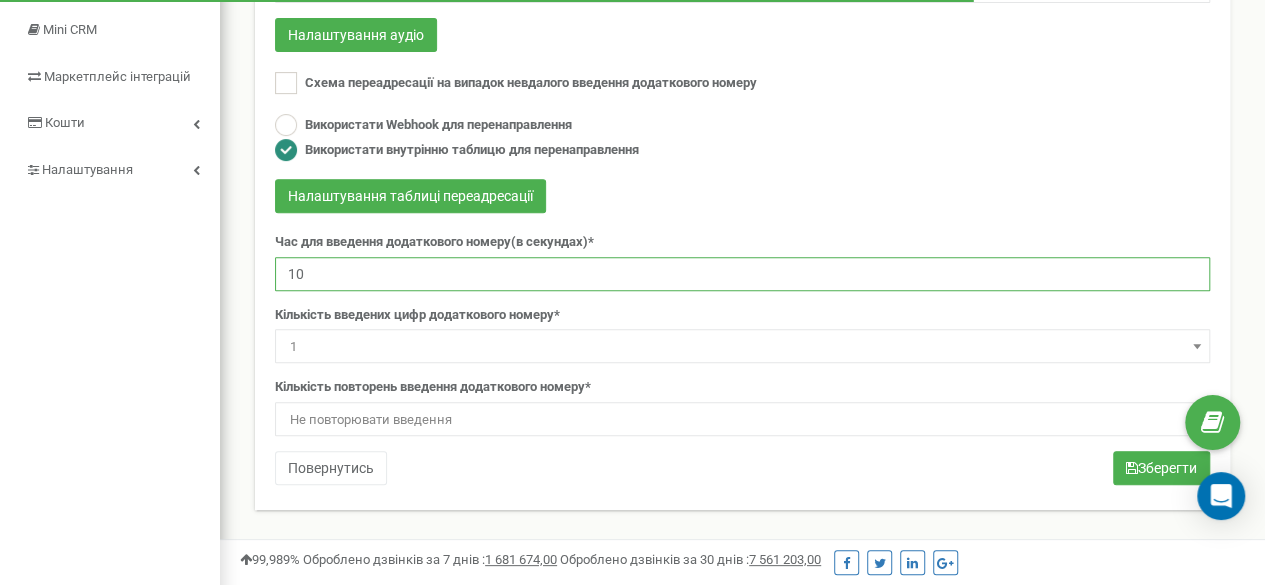 click on "10" at bounding box center [742, 274] 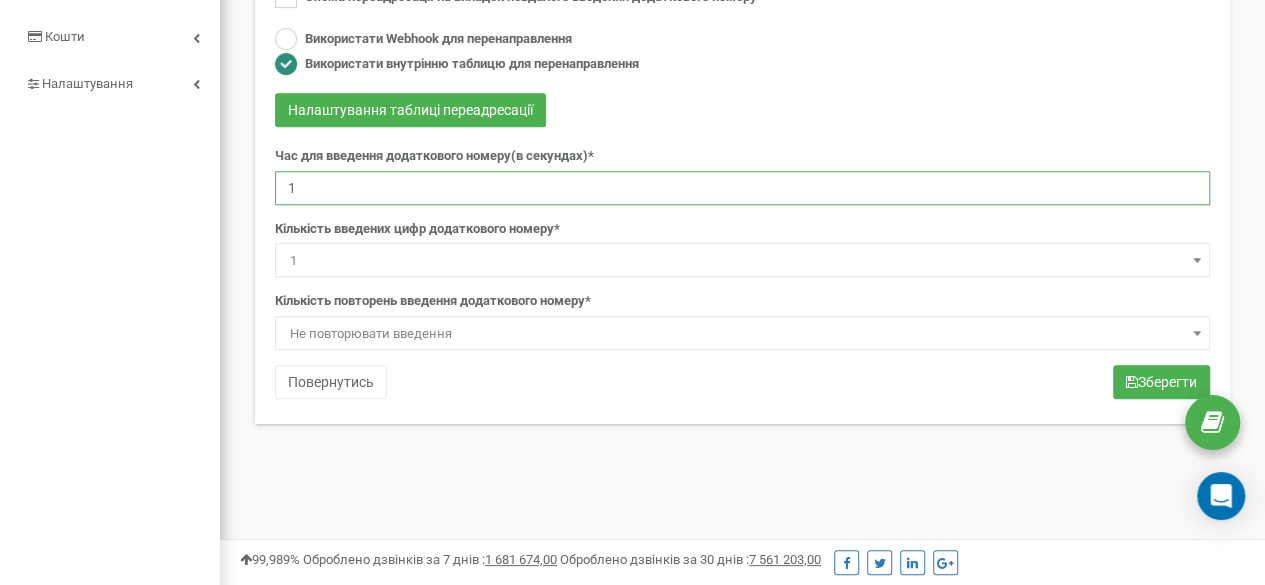 scroll, scrollTop: 500, scrollLeft: 0, axis: vertical 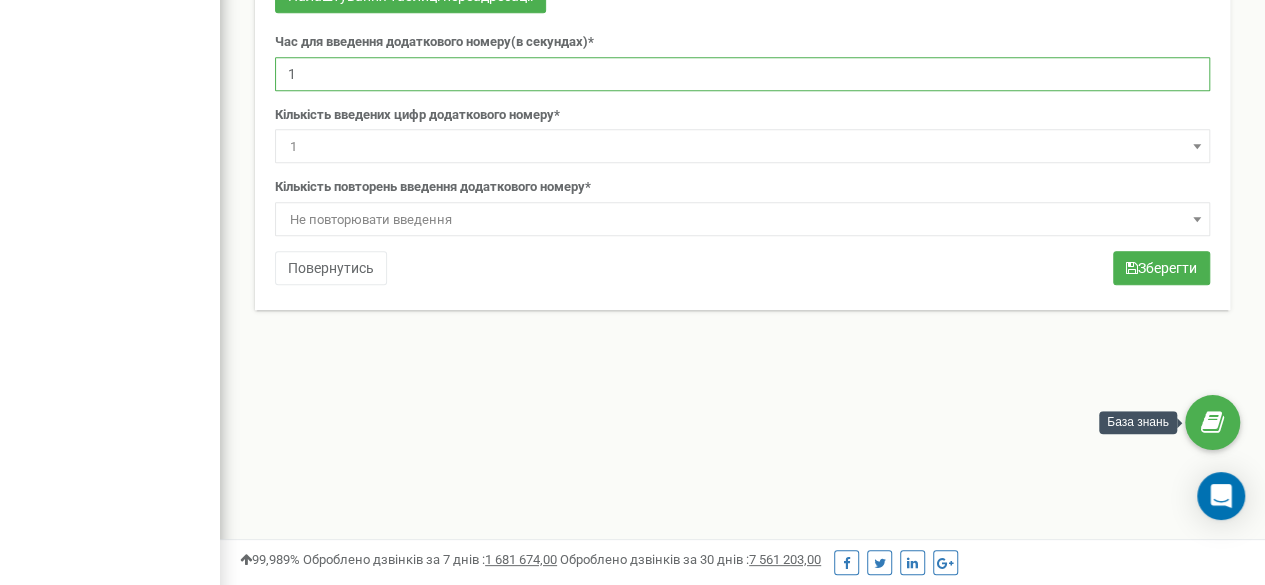 type on "1" 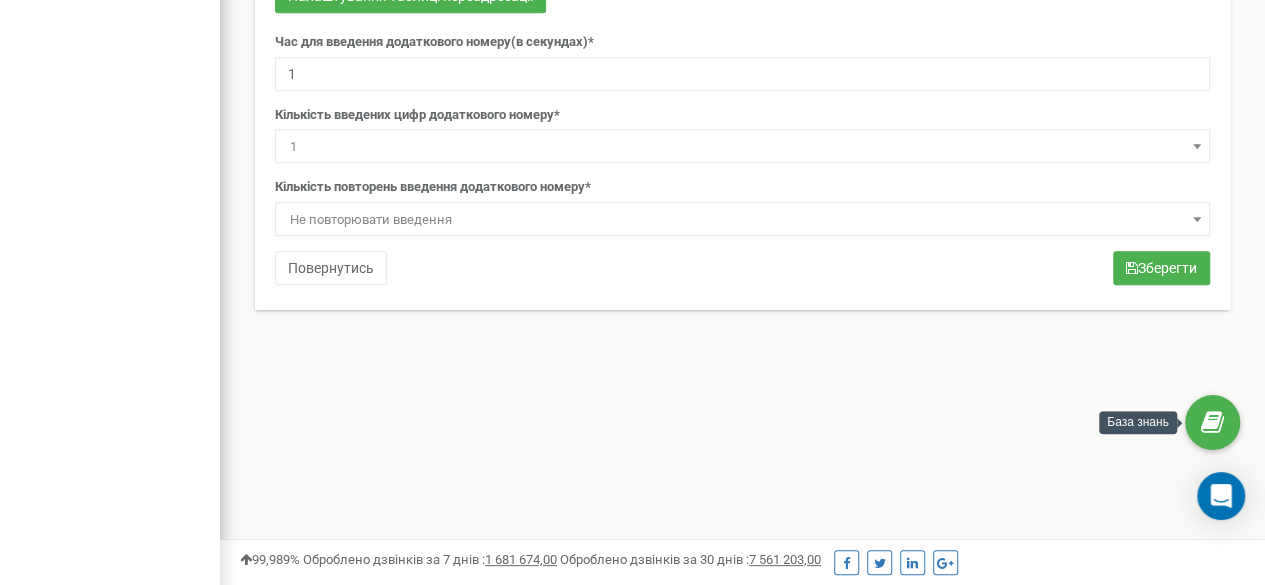 click on "Ім'я схеми голосового меню *
Добрий день! Ви зателефонували до [ORGANIZATION] остеопатії. На даний момент ми не працюємо — центр перебуває у літній від
Налаштування аудіо
Схема переадресації на випадок невдалого введення додаткового номеру Configure webhook 1 1 2 3 4 5" at bounding box center [742, 18] 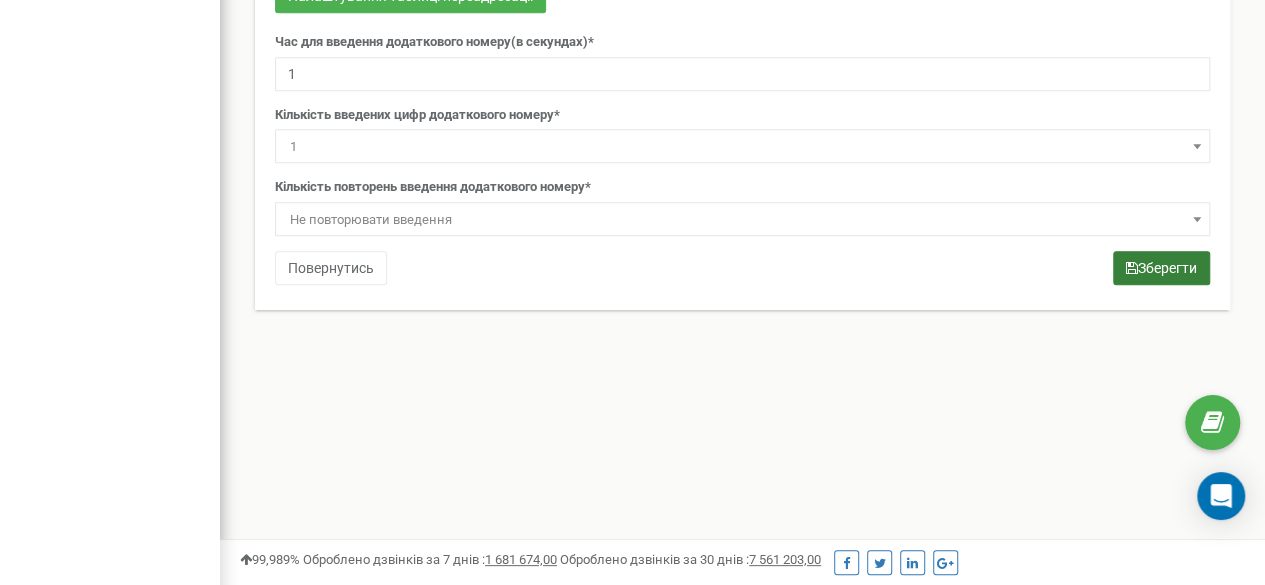 click on "Зберегти" at bounding box center (1161, 268) 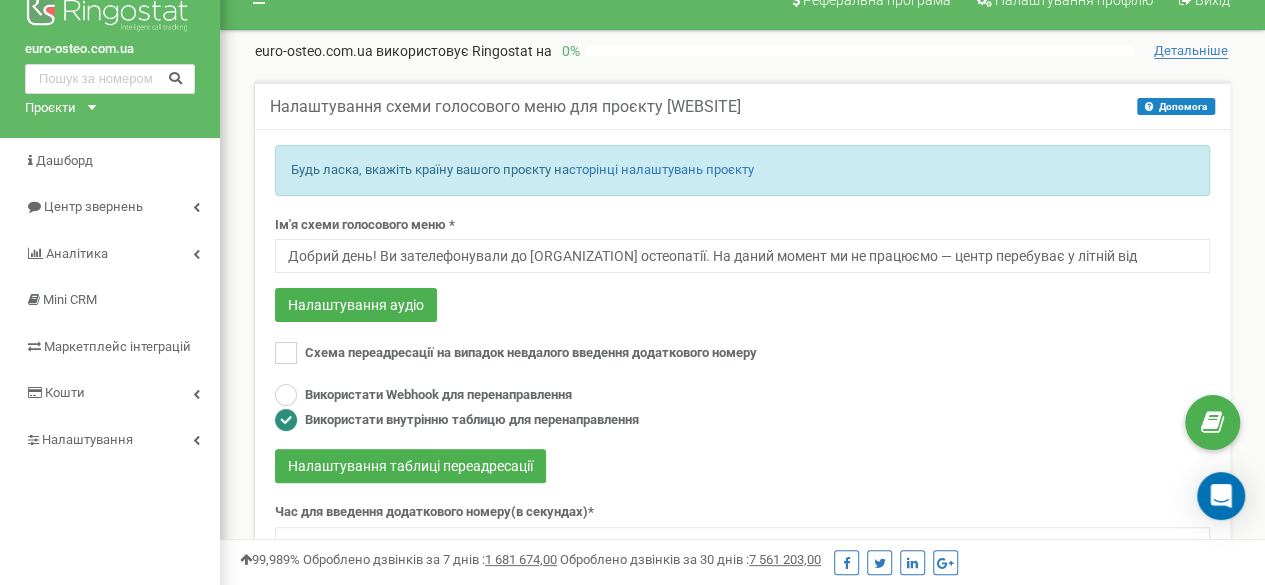 scroll, scrollTop: 0, scrollLeft: 0, axis: both 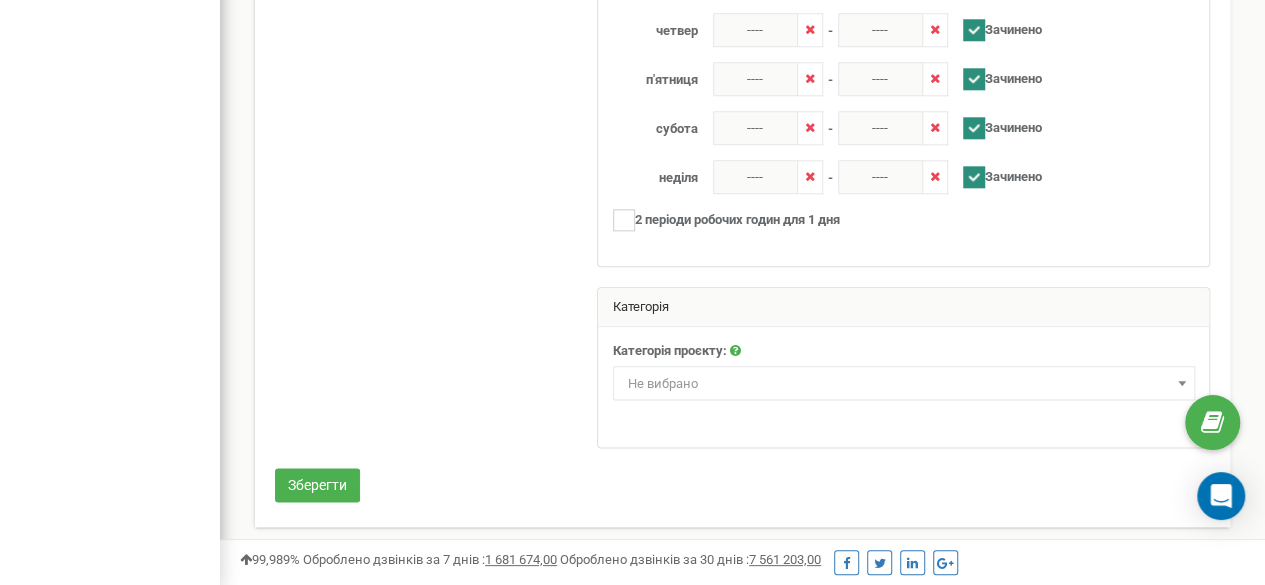 click on "Не вибрано" at bounding box center [904, 384] 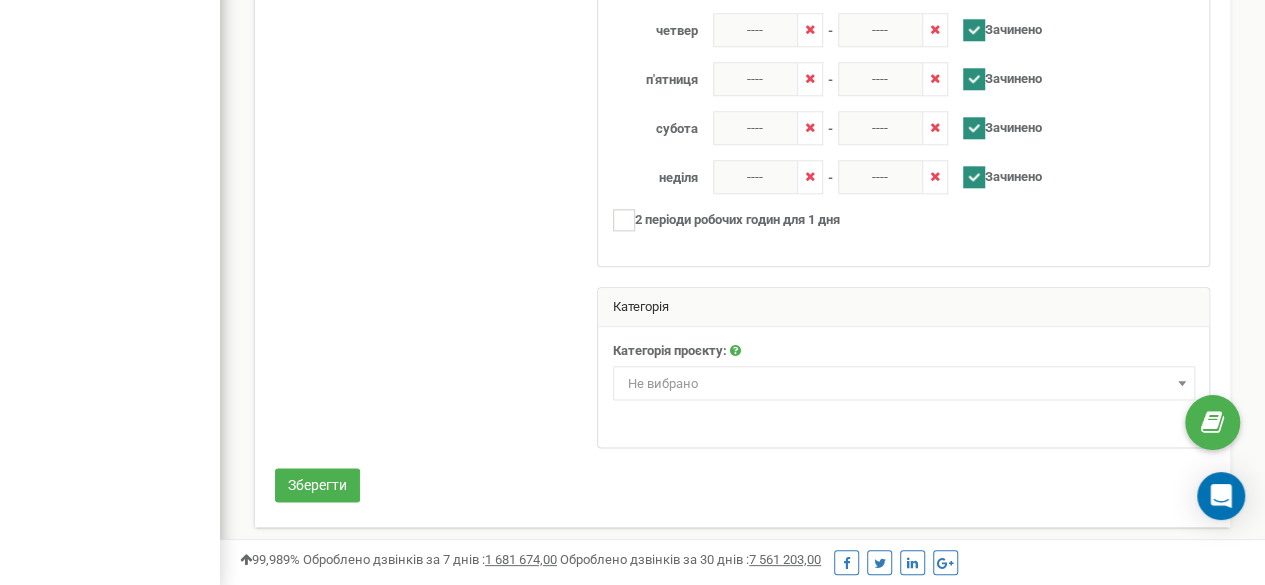 click on "Не вибрано" at bounding box center [904, 384] 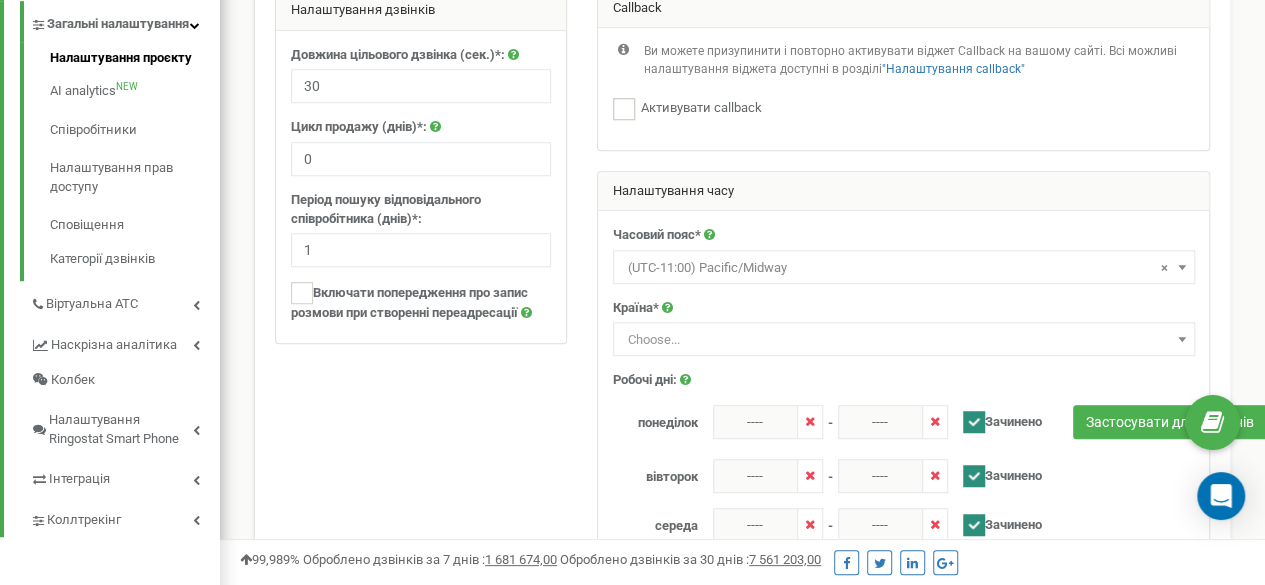 scroll, scrollTop: 436, scrollLeft: 0, axis: vertical 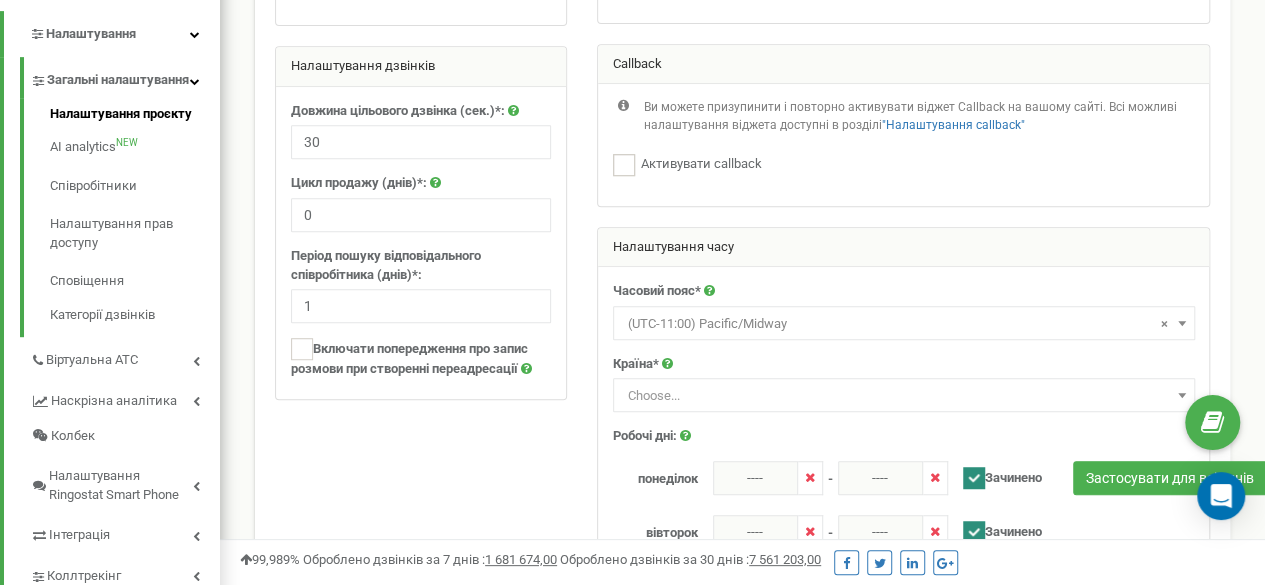 click on "Choose..." at bounding box center [904, 396] 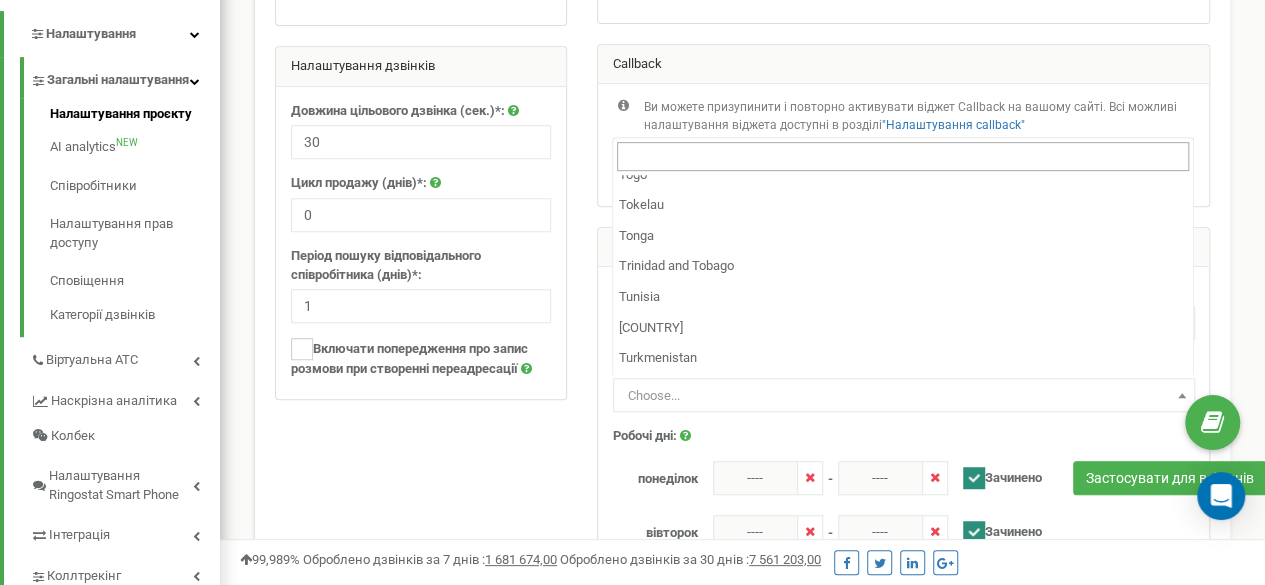 scroll, scrollTop: 7000, scrollLeft: 0, axis: vertical 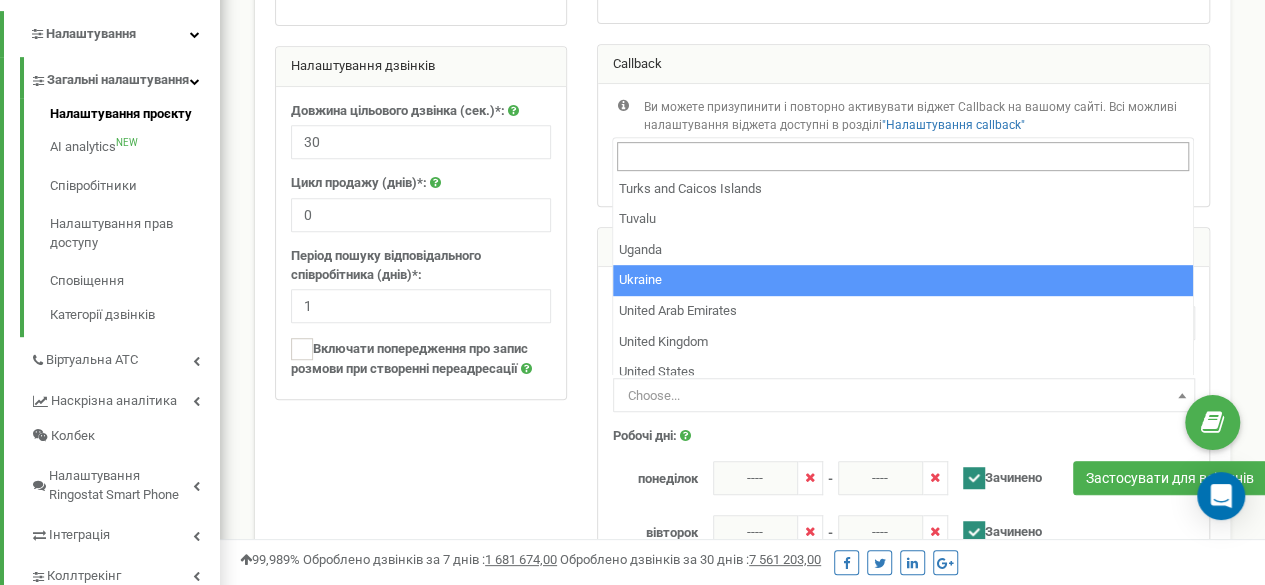 select on "UKR" 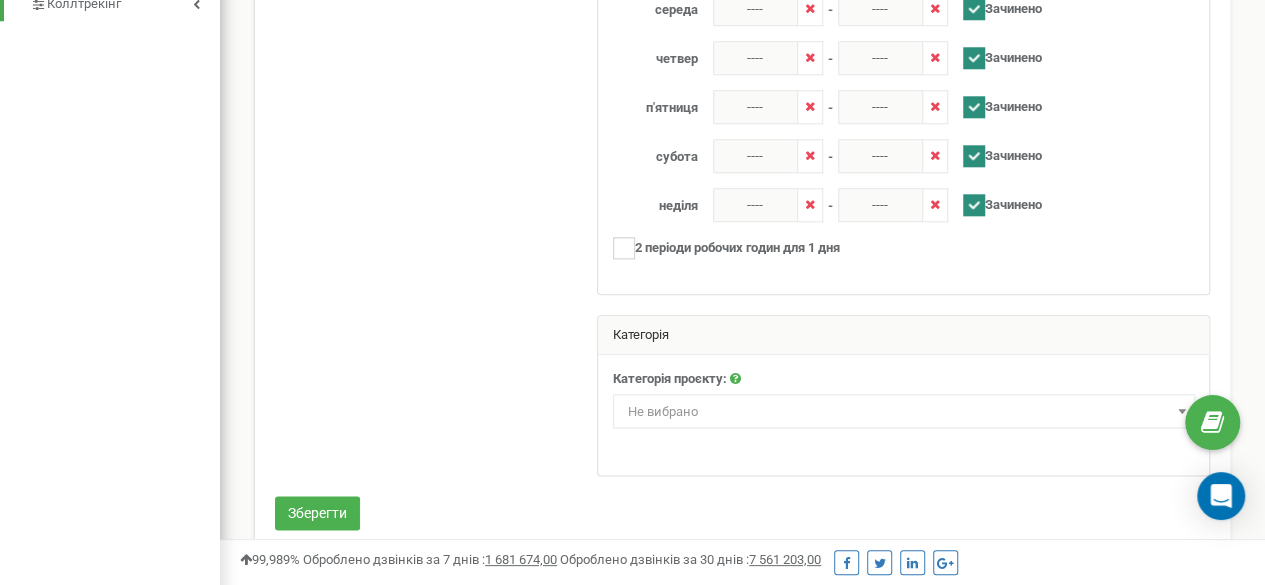 scroll, scrollTop: 1036, scrollLeft: 0, axis: vertical 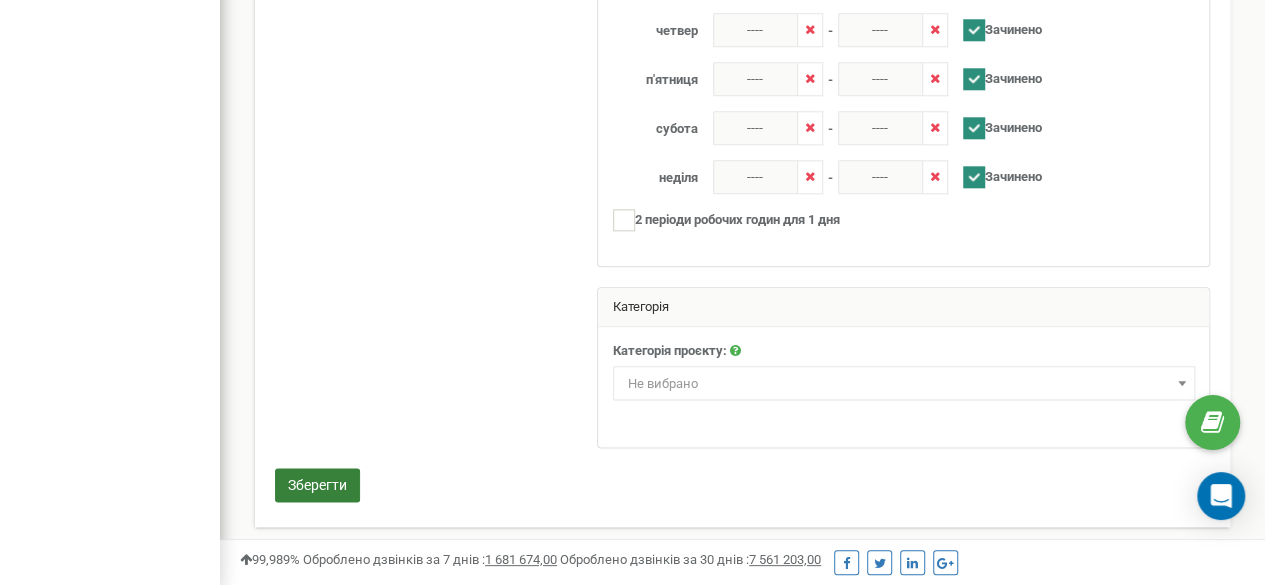 click on "Зберегти" at bounding box center [317, 485] 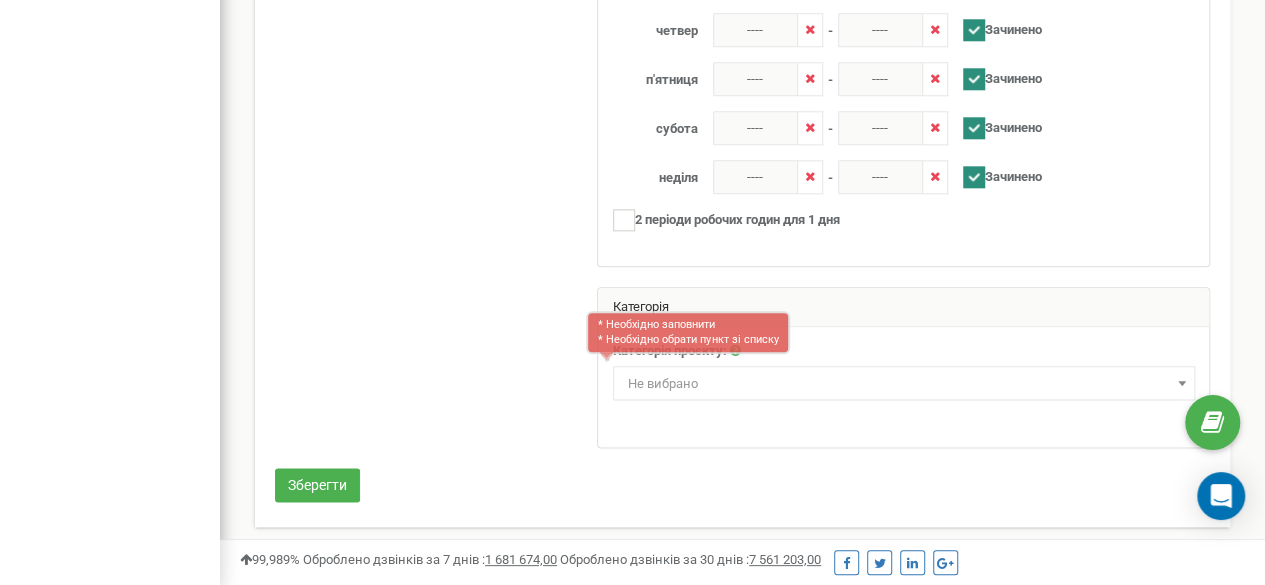 click on "Не вибрано" at bounding box center (904, 384) 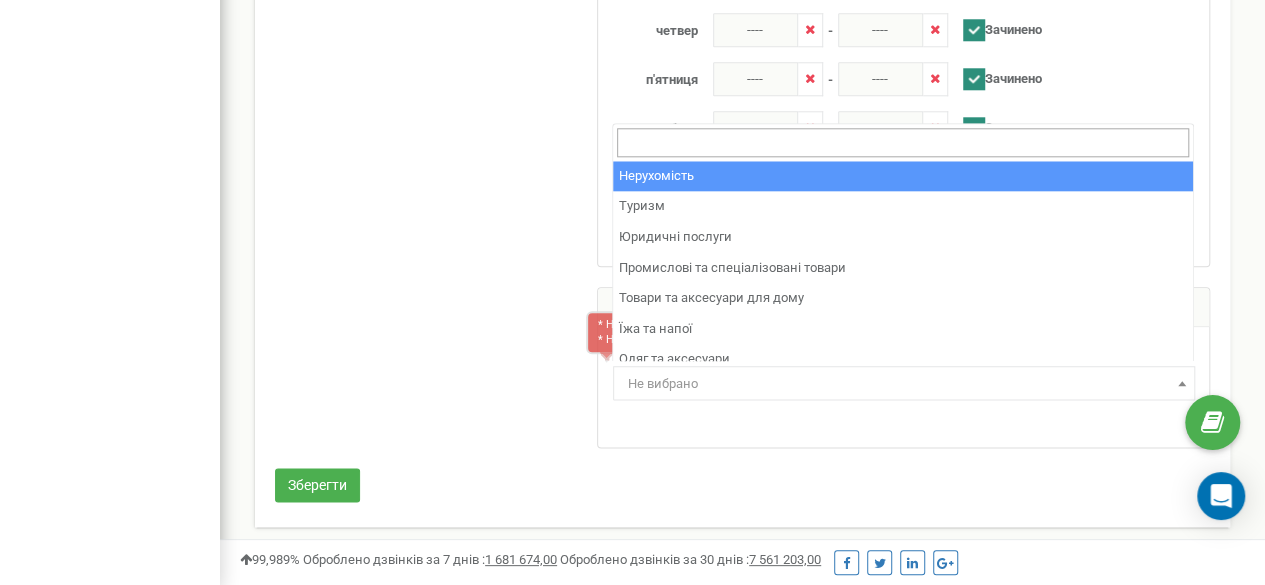 click at bounding box center [742, -161] 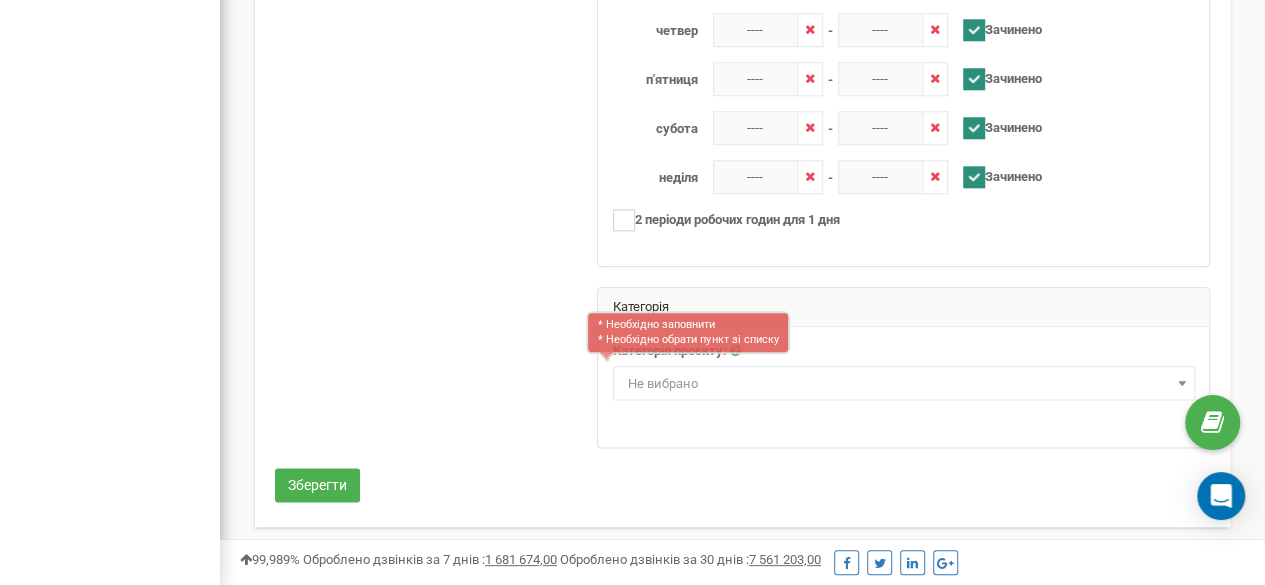 click on "Не вибрано" at bounding box center (663, 383) 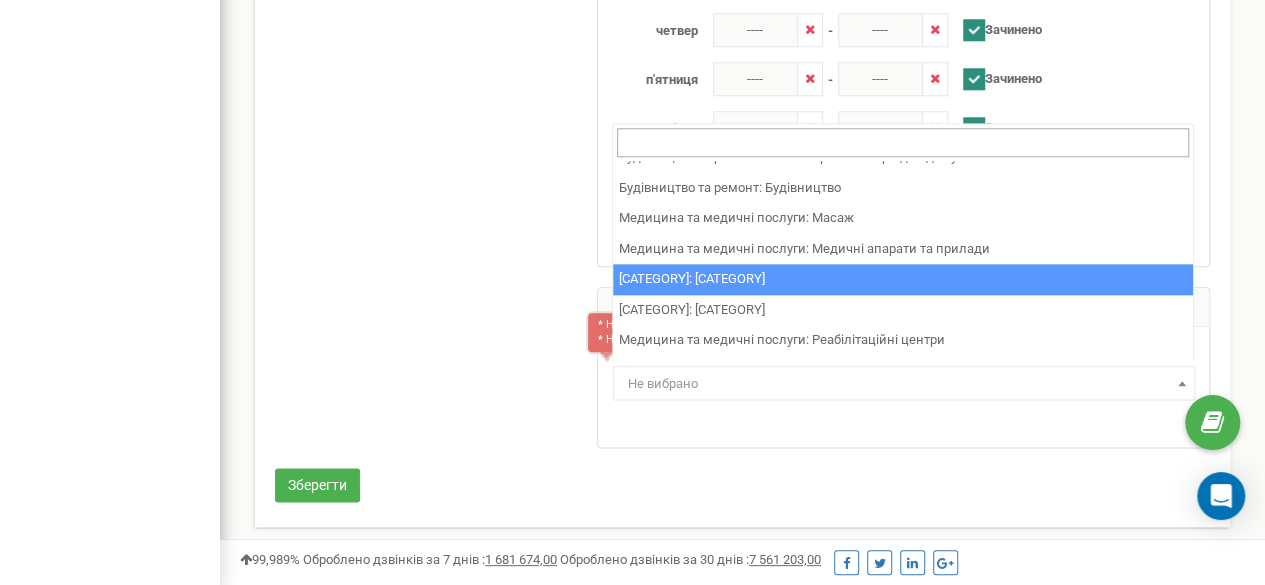 scroll, scrollTop: 1984, scrollLeft: 0, axis: vertical 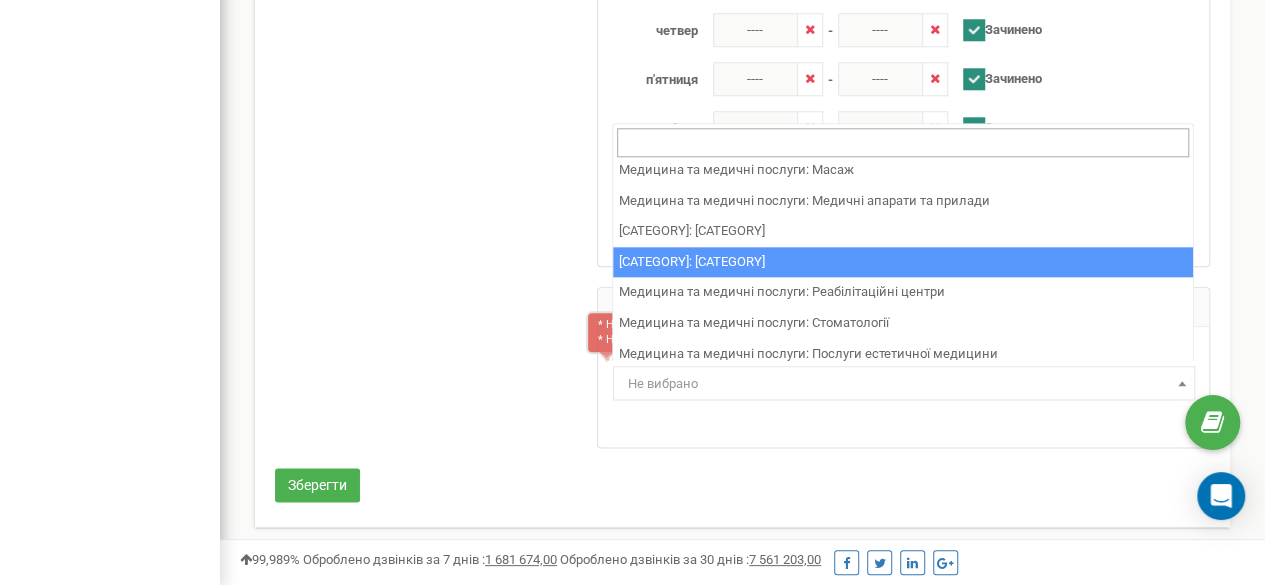 select on "72" 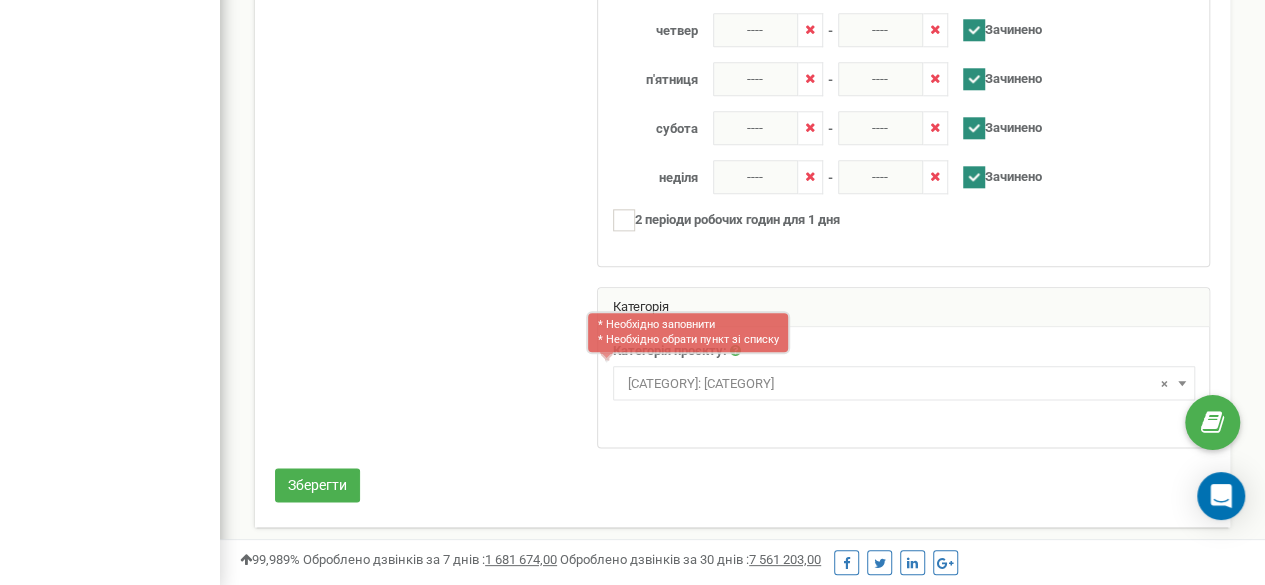 click on "Категорія проєкту:
* Необхідно заповнити * Необхідно обрати пункт зі списку
Нерухомість
Туризм
Юридичні послуги
Промислові та спеціалізовані товари
Їжа та напої Спорт Авто ×" at bounding box center [903, 387] 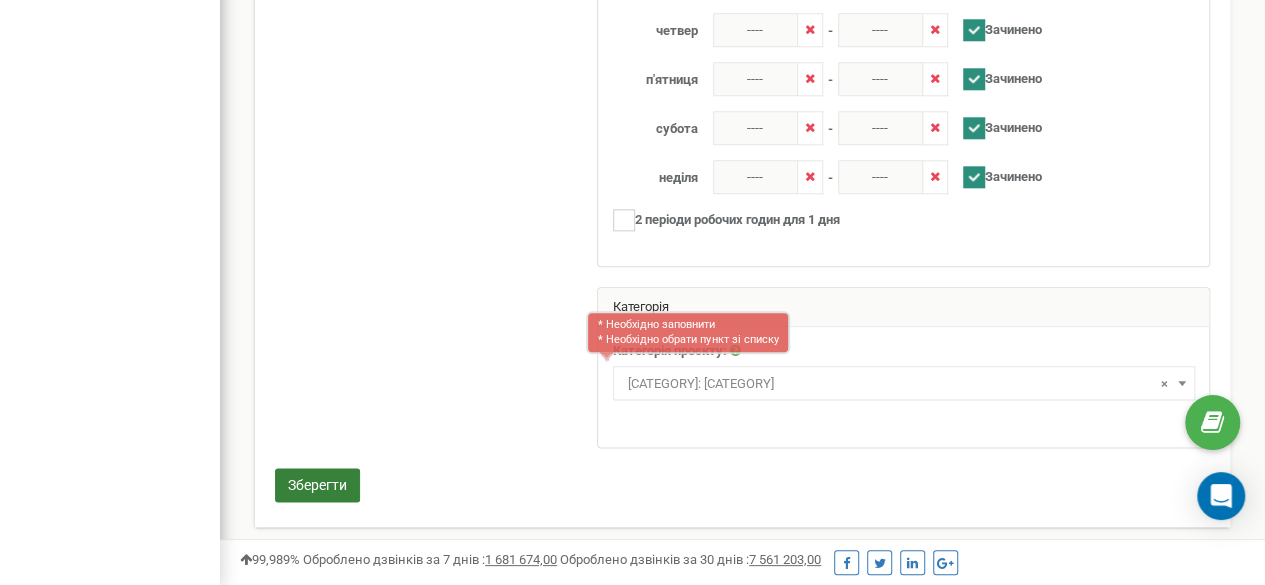 click on "Зберегти" at bounding box center (317, 485) 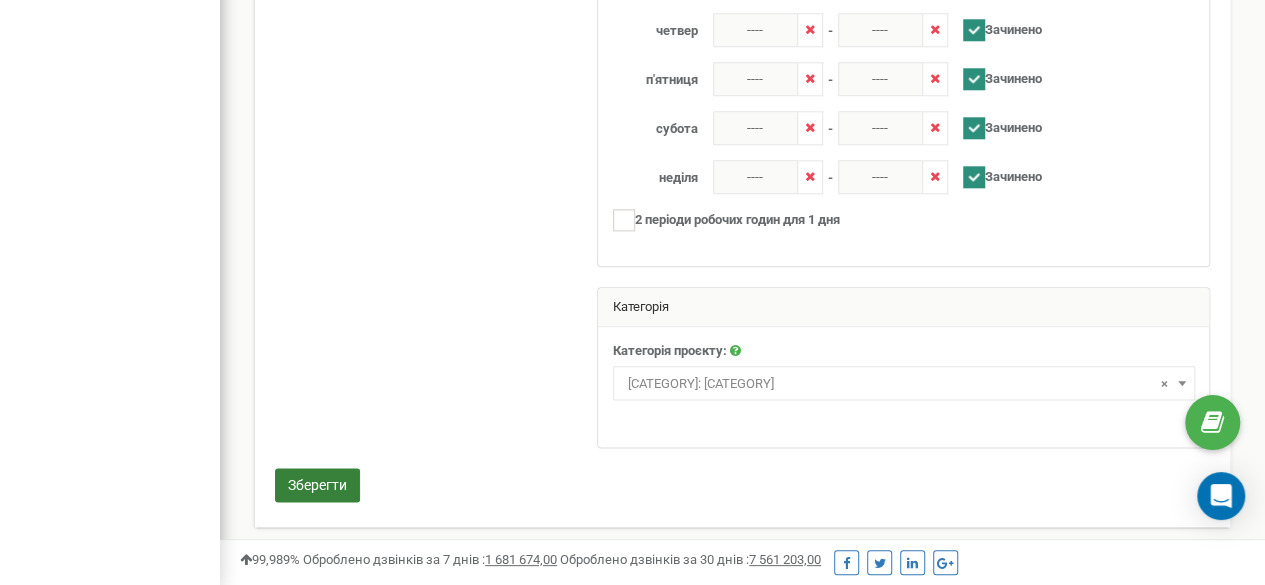click on "Зберегти" at bounding box center (317, 485) 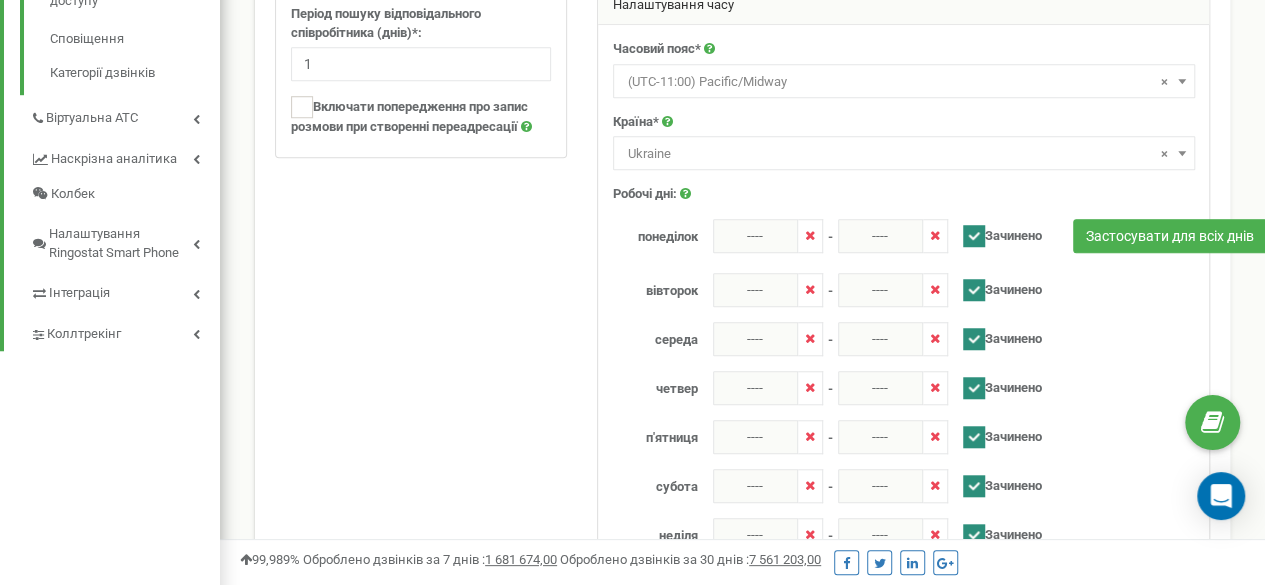 scroll, scrollTop: 536, scrollLeft: 0, axis: vertical 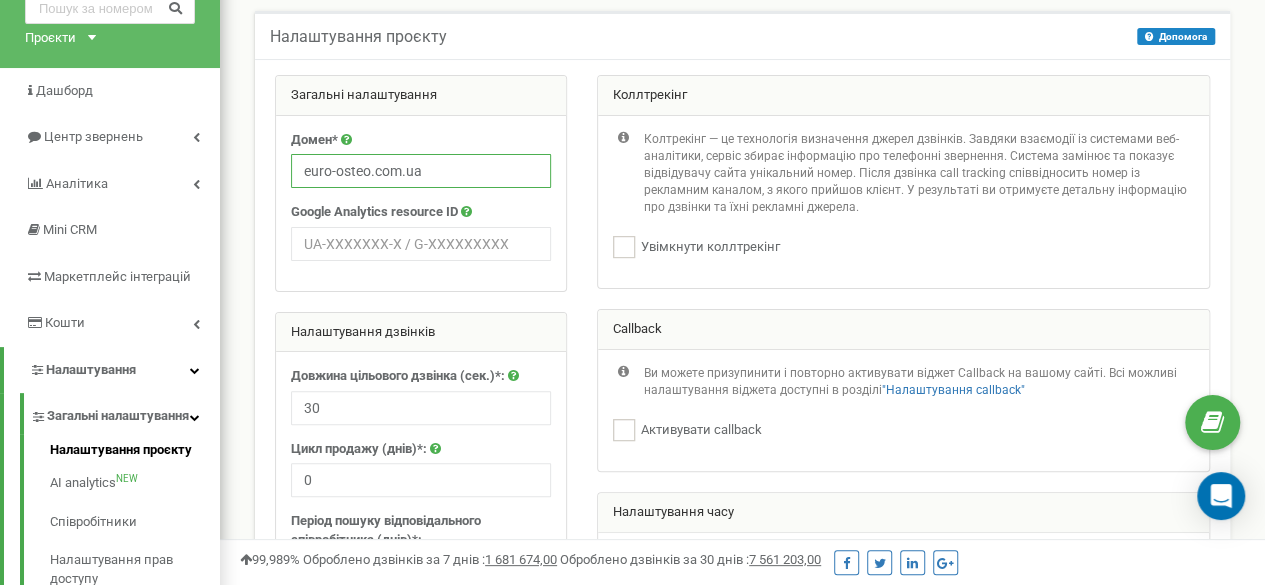 click on "euro-osteo.com.ua" at bounding box center (421, 171) 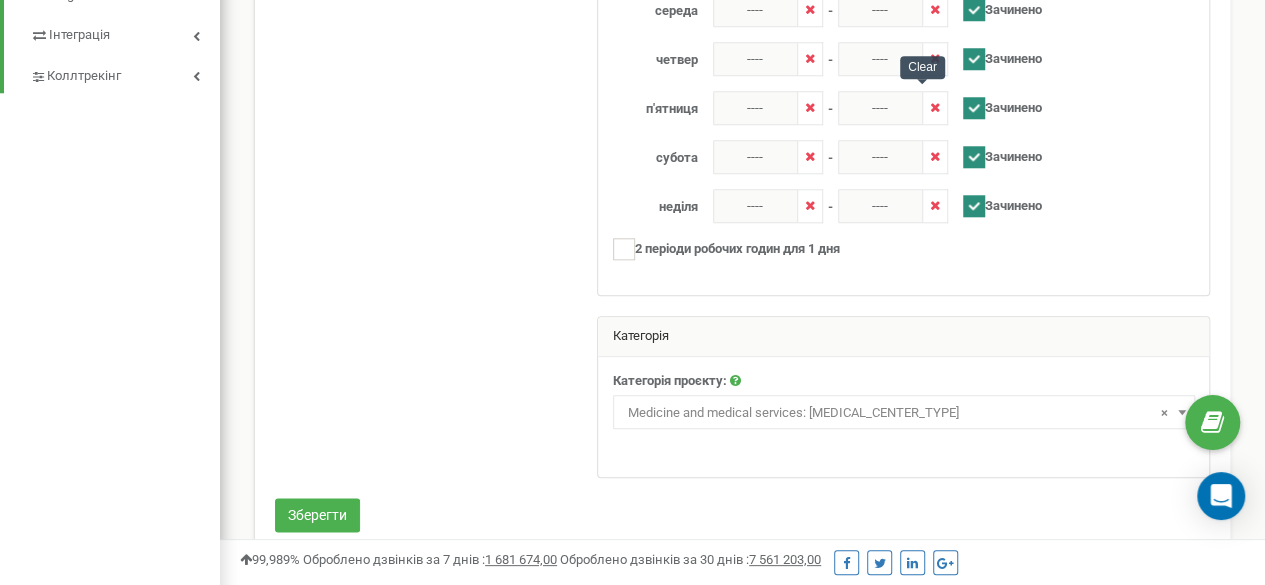 scroll, scrollTop: 966, scrollLeft: 0, axis: vertical 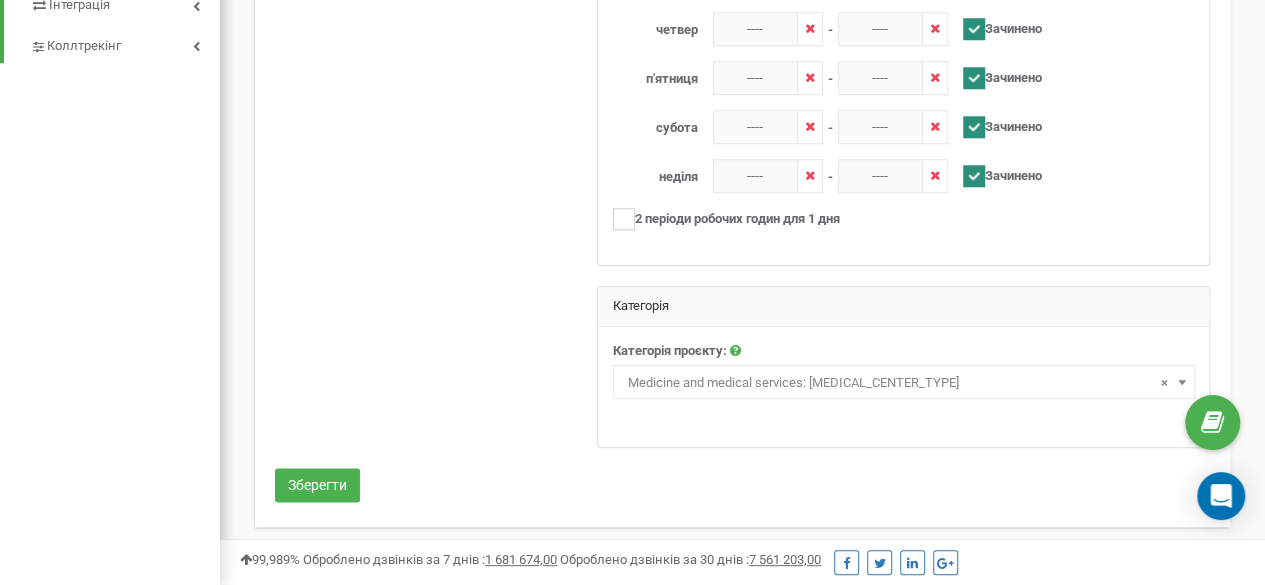click at bounding box center (742, -162) 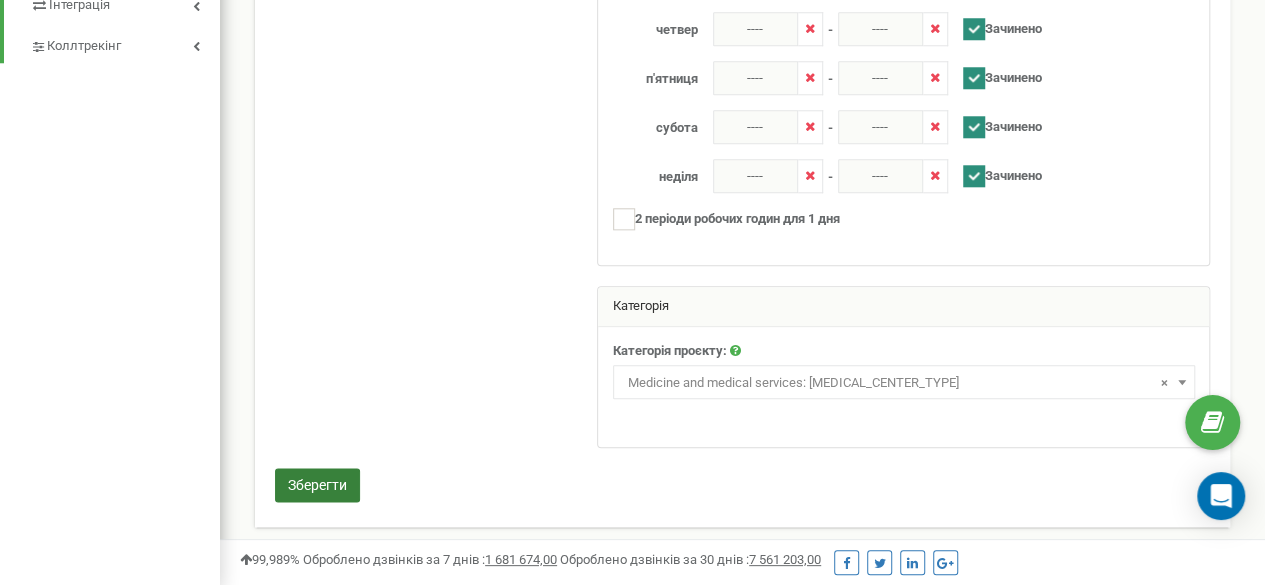 click on "Зберегти" at bounding box center [317, 485] 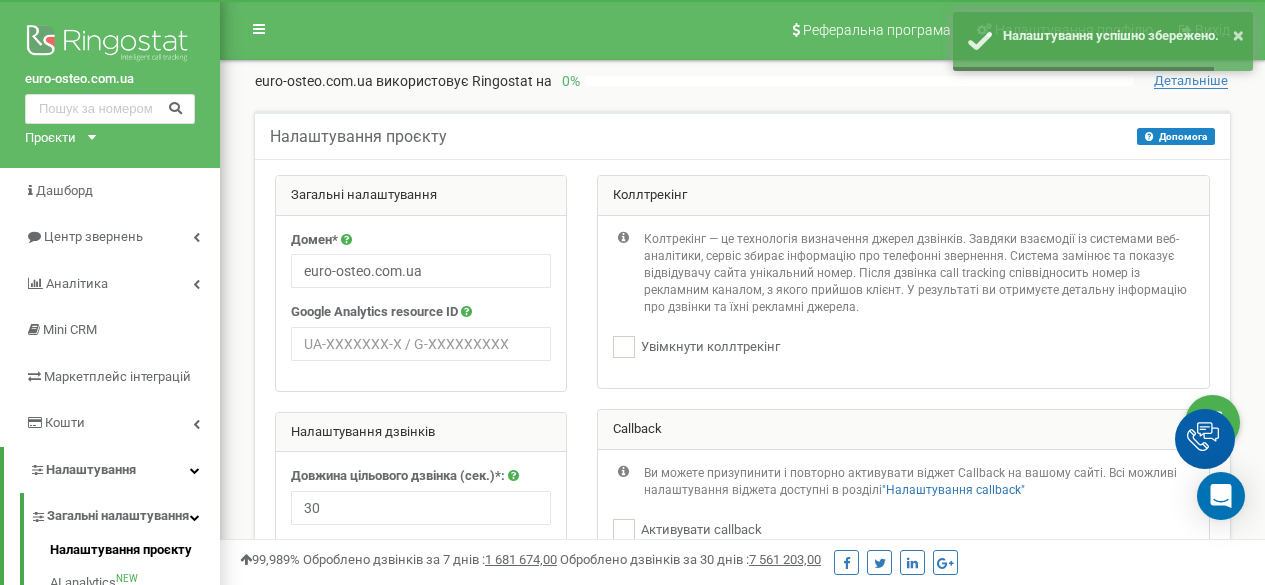 scroll, scrollTop: 0, scrollLeft: 0, axis: both 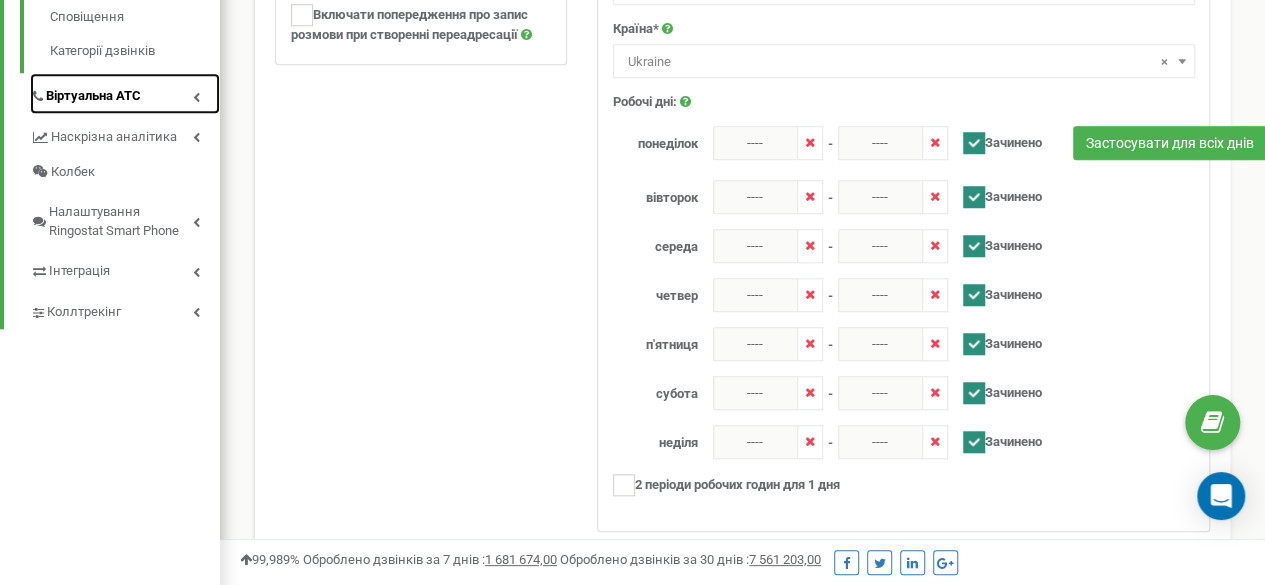 click on "Віртуальна АТС" at bounding box center (125, 93) 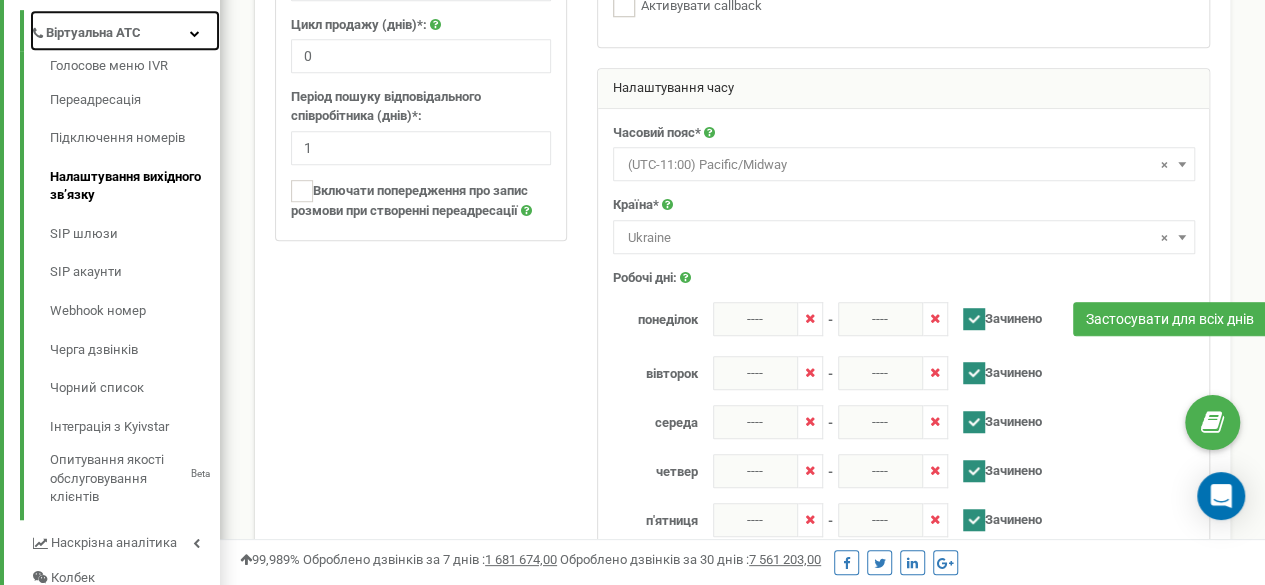 scroll, scrollTop: 400, scrollLeft: 0, axis: vertical 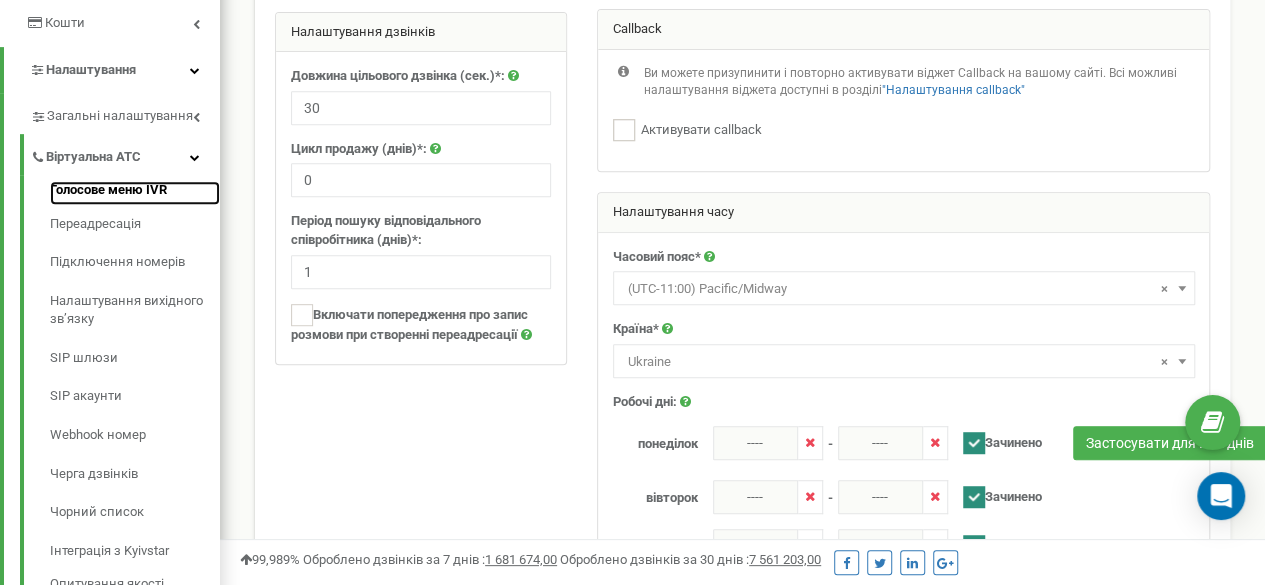 click on "Голосове меню IVR" at bounding box center [135, 193] 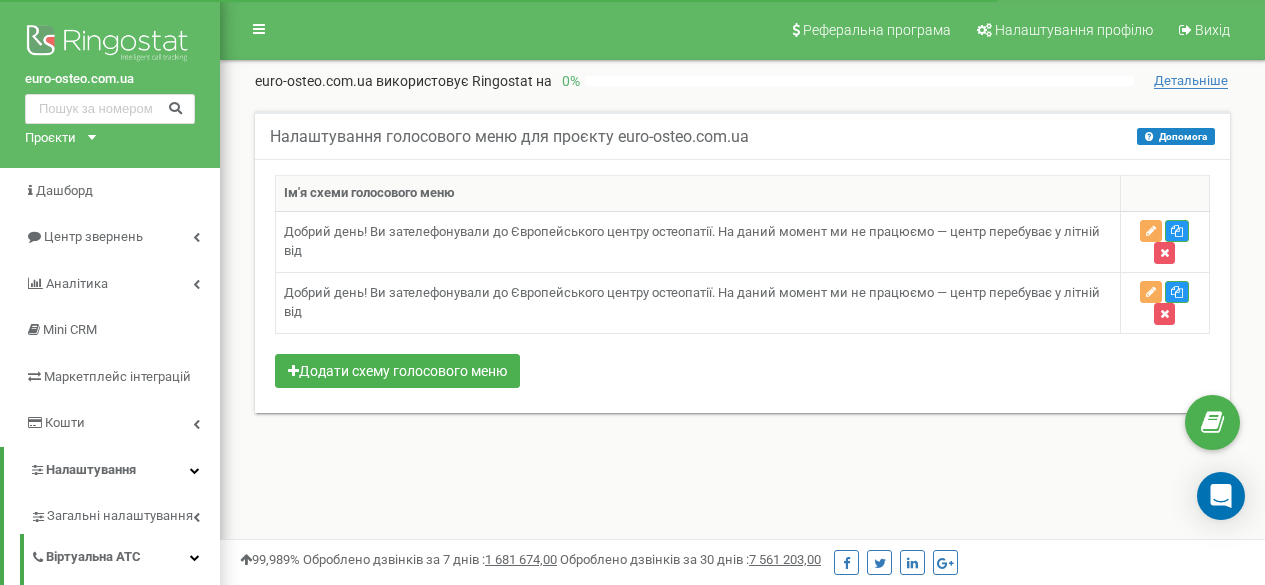 scroll, scrollTop: 0, scrollLeft: 0, axis: both 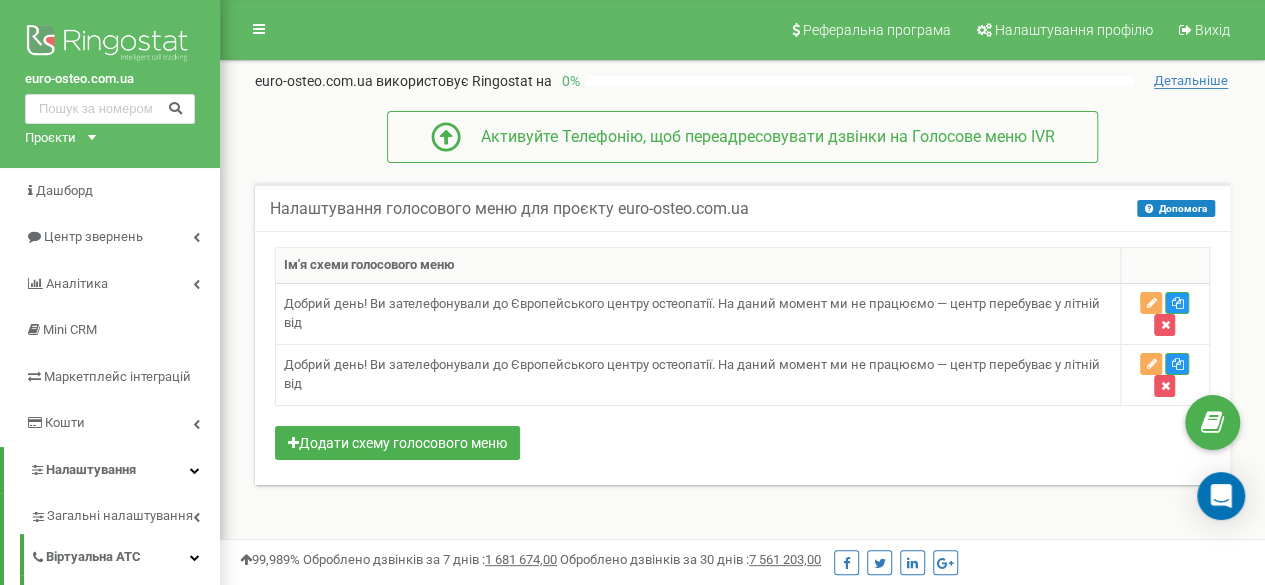 click on "Детальніше" at bounding box center (1191, 81) 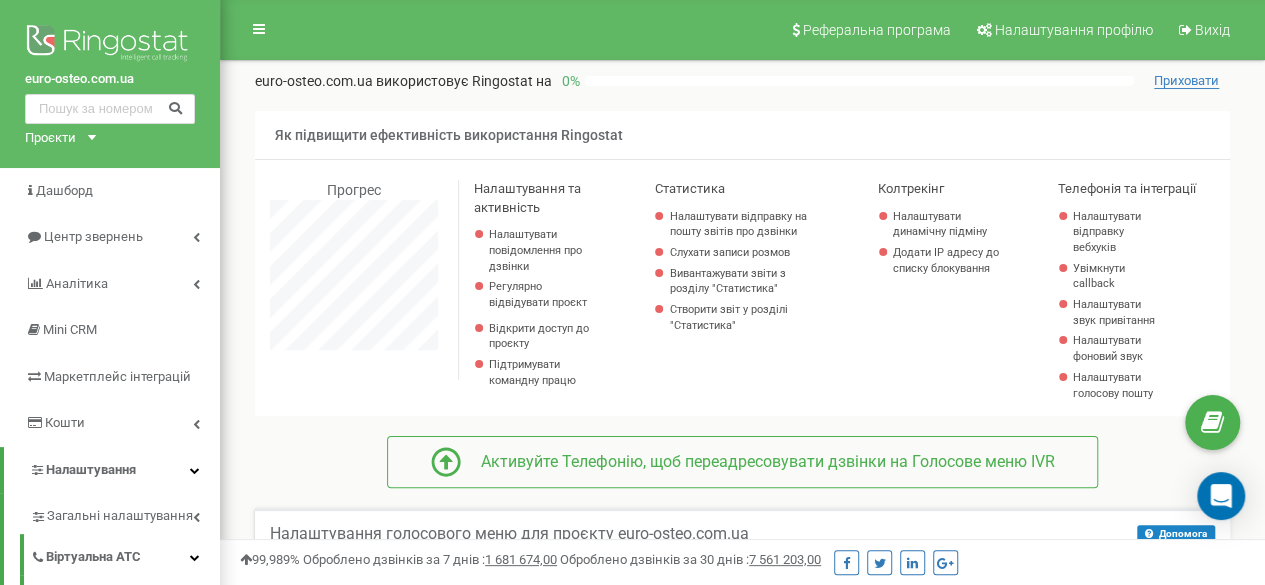 scroll, scrollTop: 998800, scrollLeft: 998955, axis: both 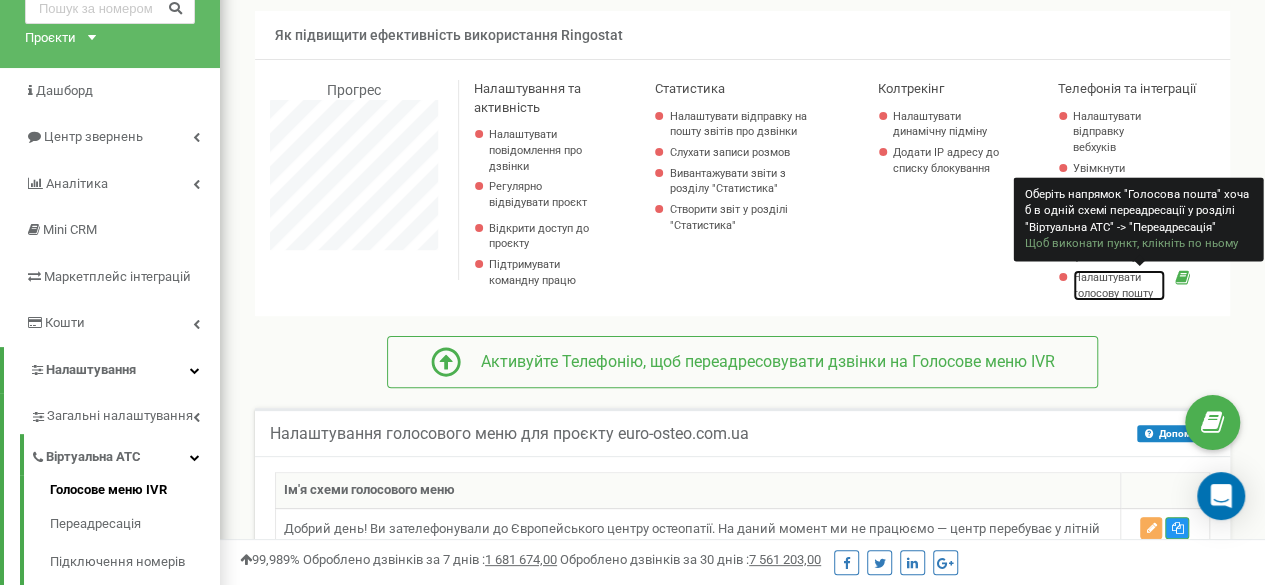 click on "Налаштувати голосову пошту" at bounding box center [1119, 285] 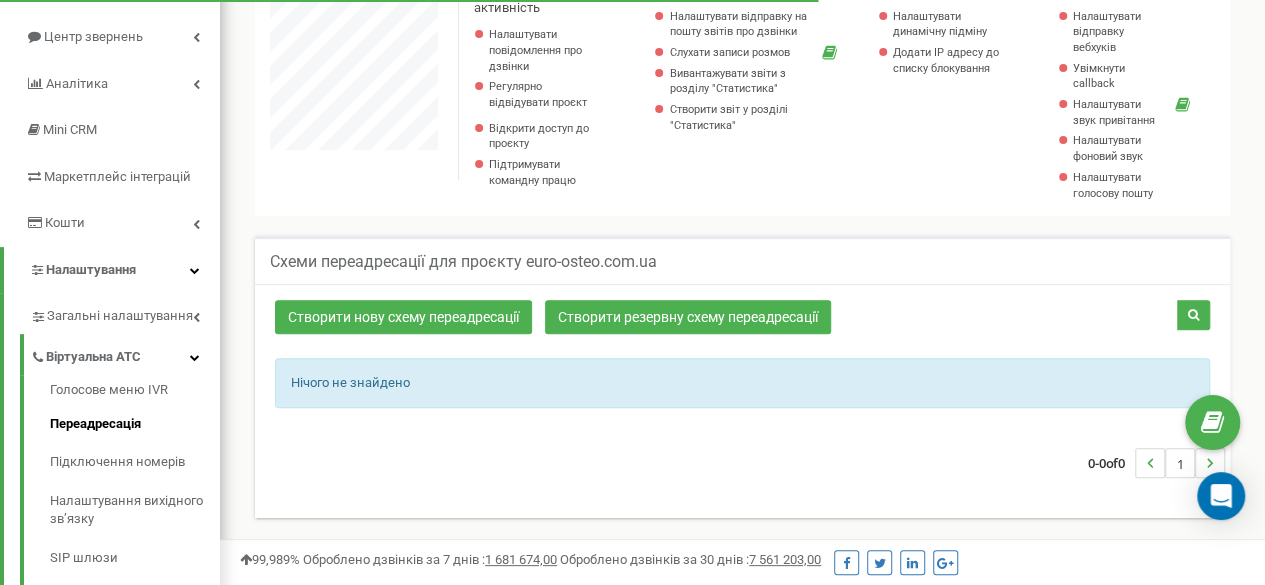 scroll, scrollTop: 0, scrollLeft: 0, axis: both 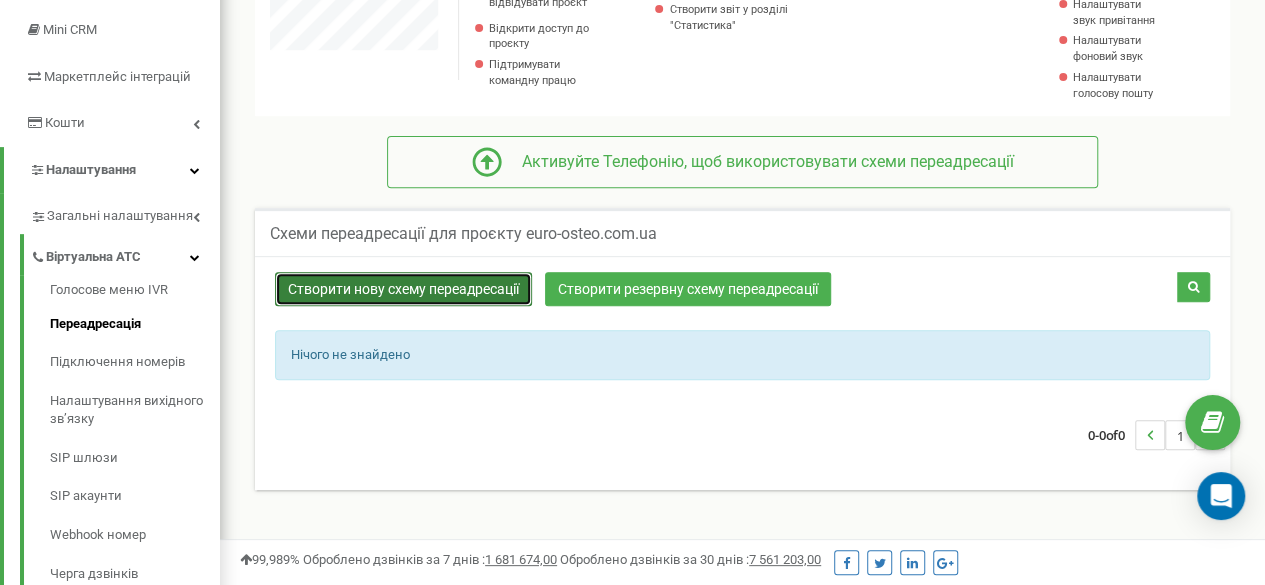 click on "Створити нову схему переадресації" at bounding box center (403, 289) 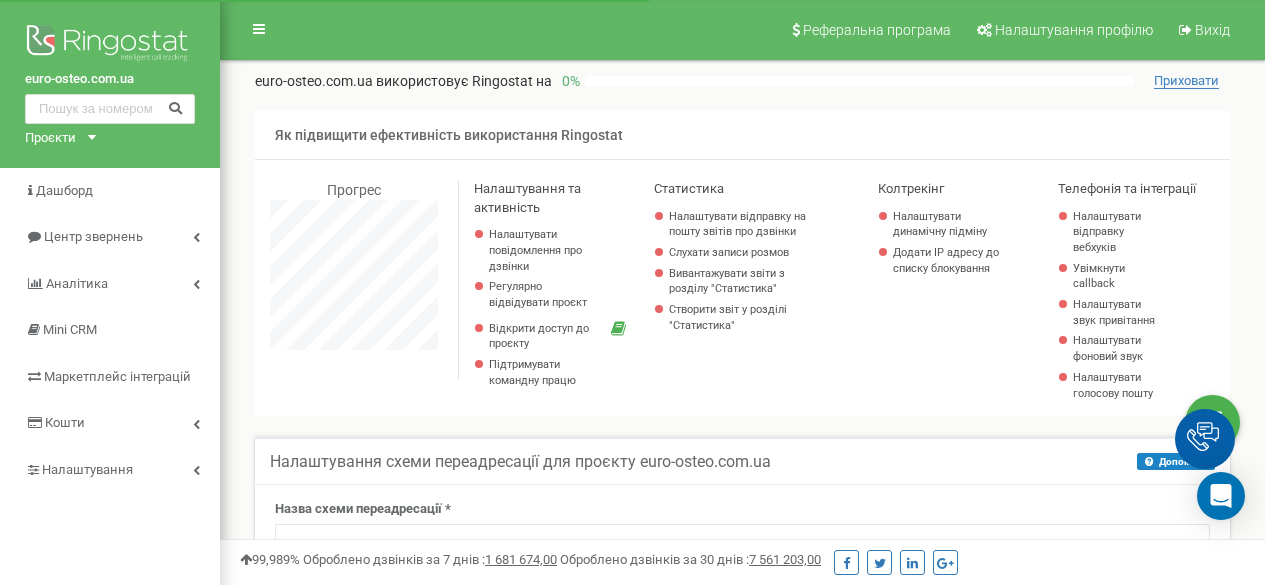 scroll, scrollTop: 200, scrollLeft: 0, axis: vertical 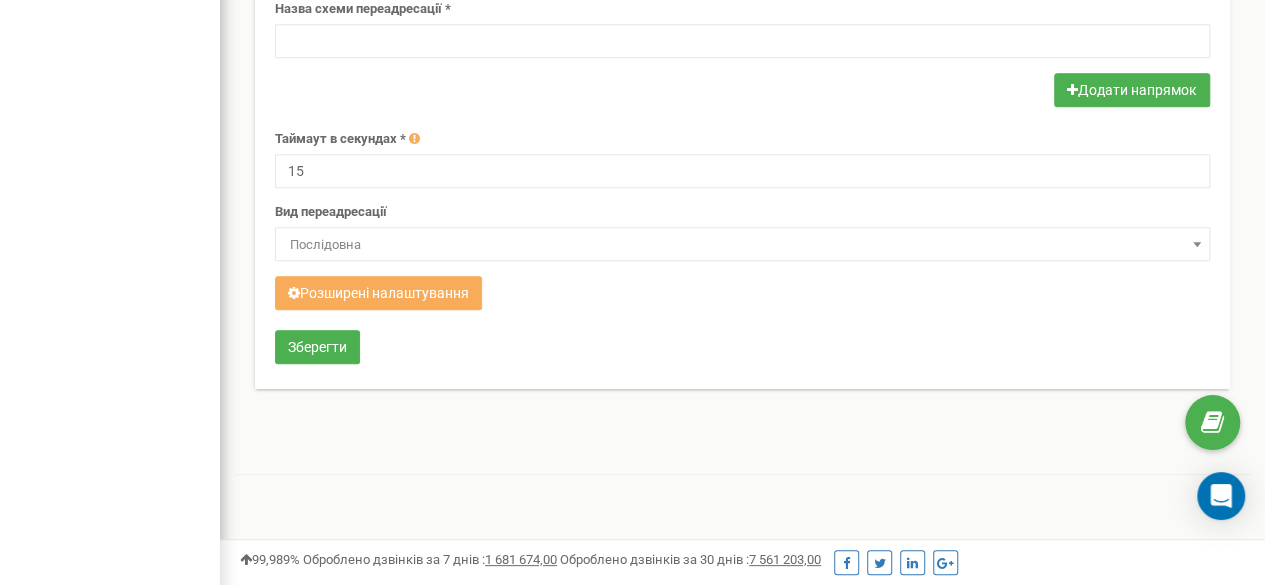 click on "Послідовна" at bounding box center (742, 245) 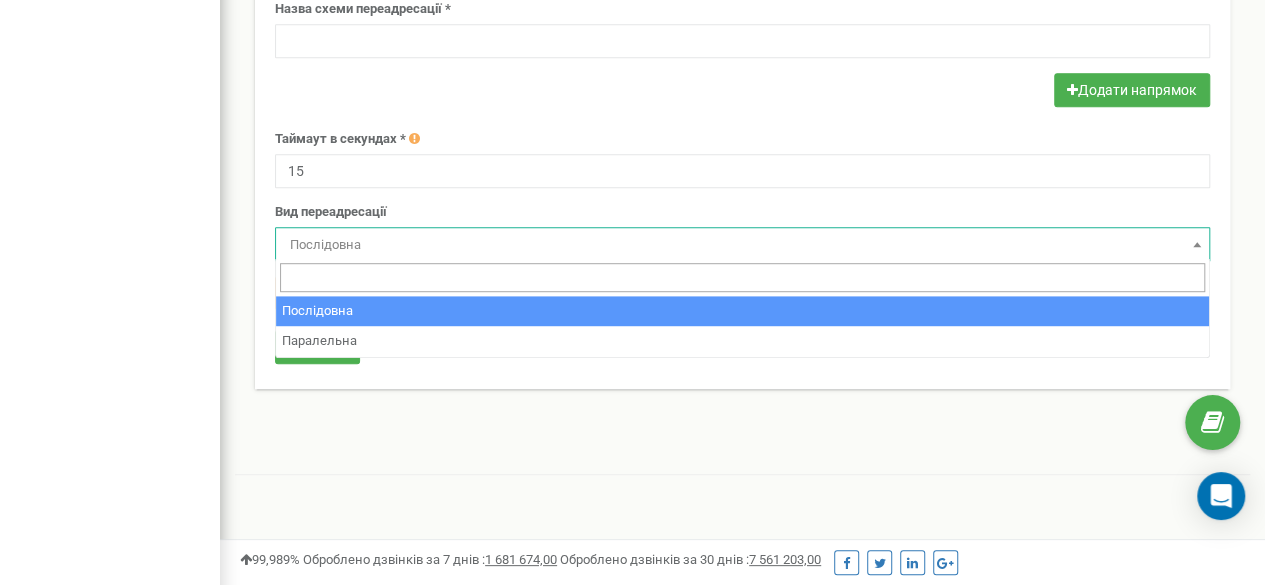 click on "Послідовна" at bounding box center (742, 245) 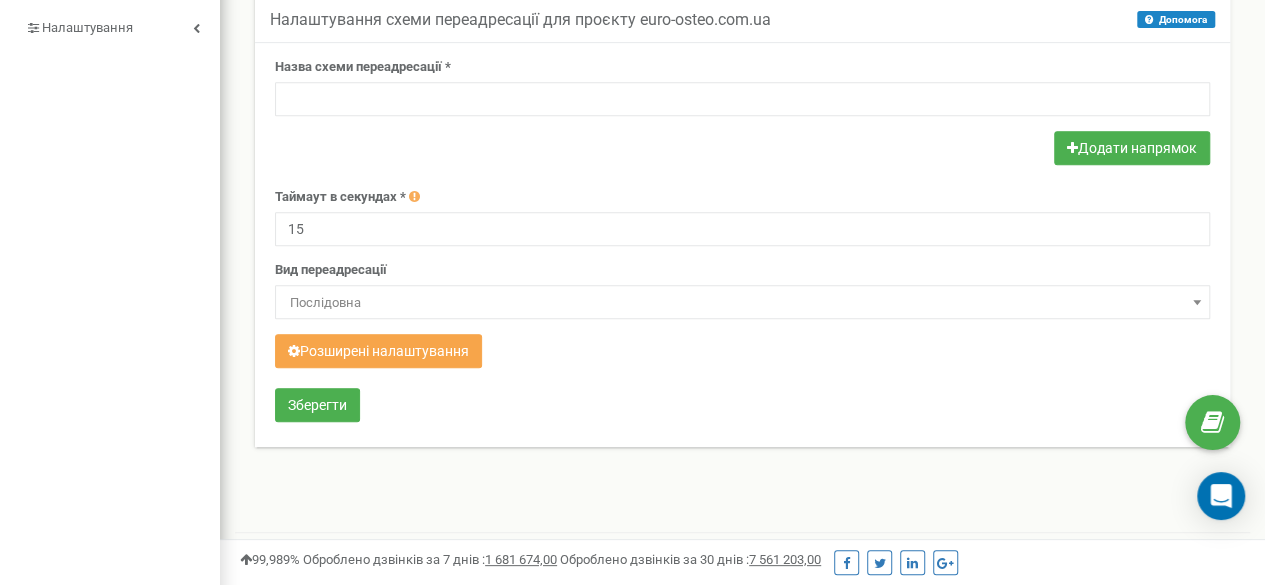 scroll, scrollTop: 400, scrollLeft: 0, axis: vertical 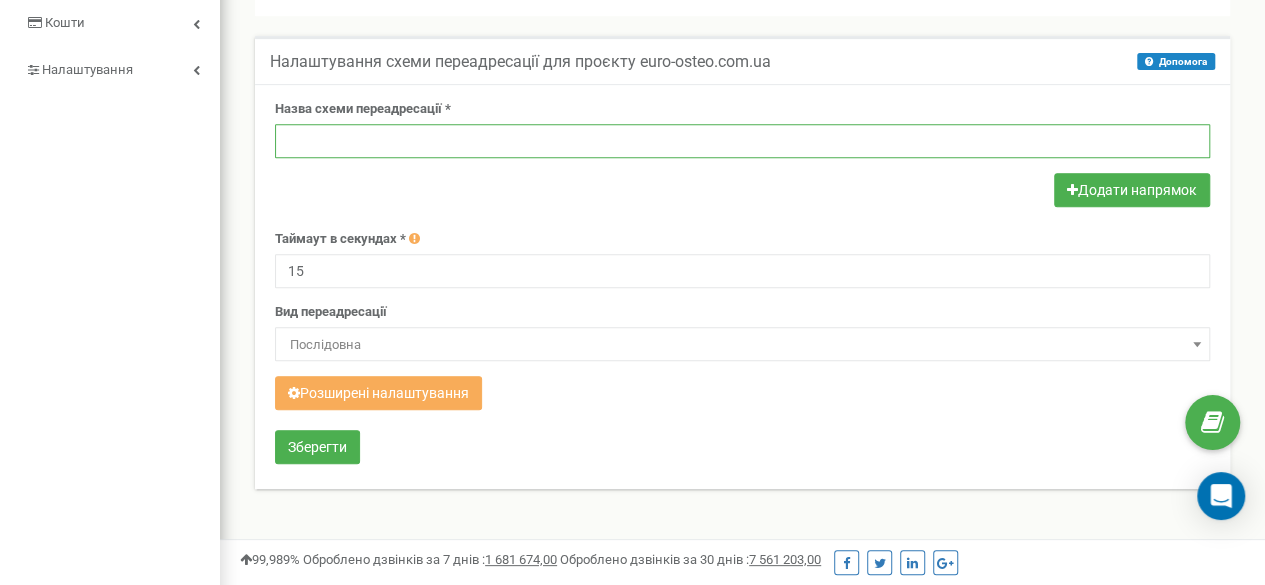 click at bounding box center (742, 141) 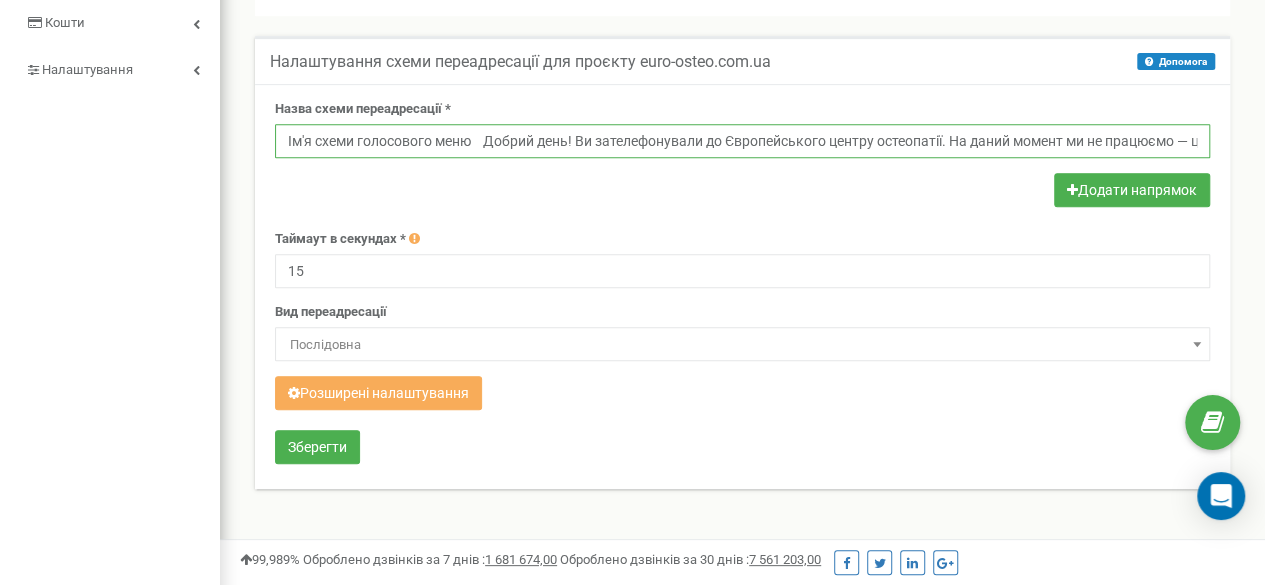 scroll, scrollTop: 0, scrollLeft: 191, axis: horizontal 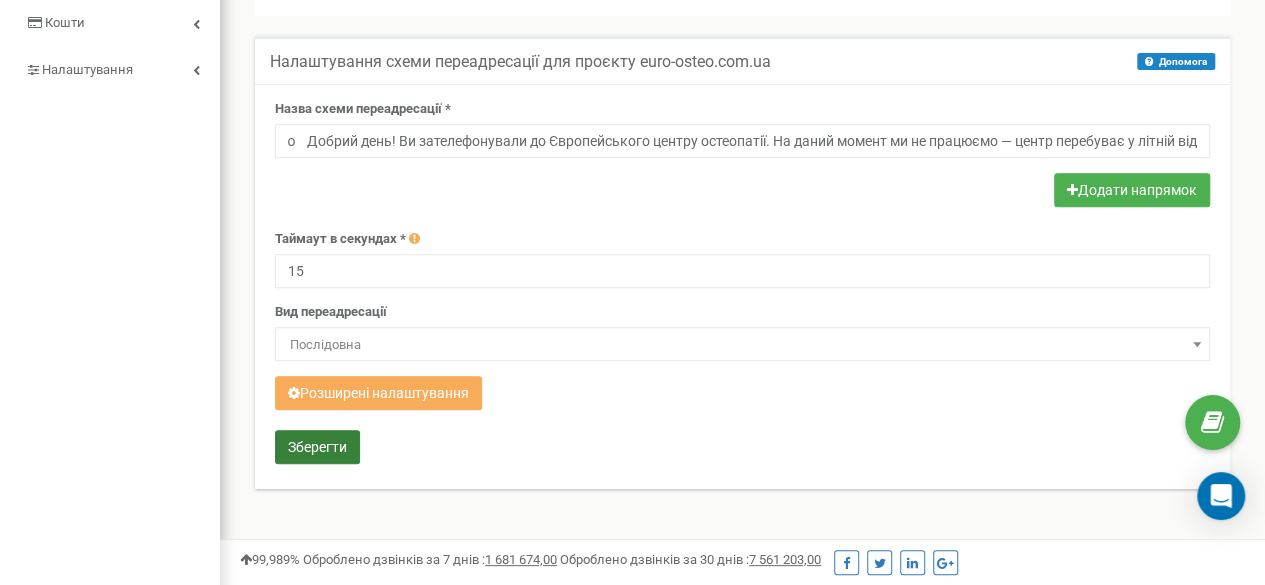click on "Зберегти" at bounding box center (317, 447) 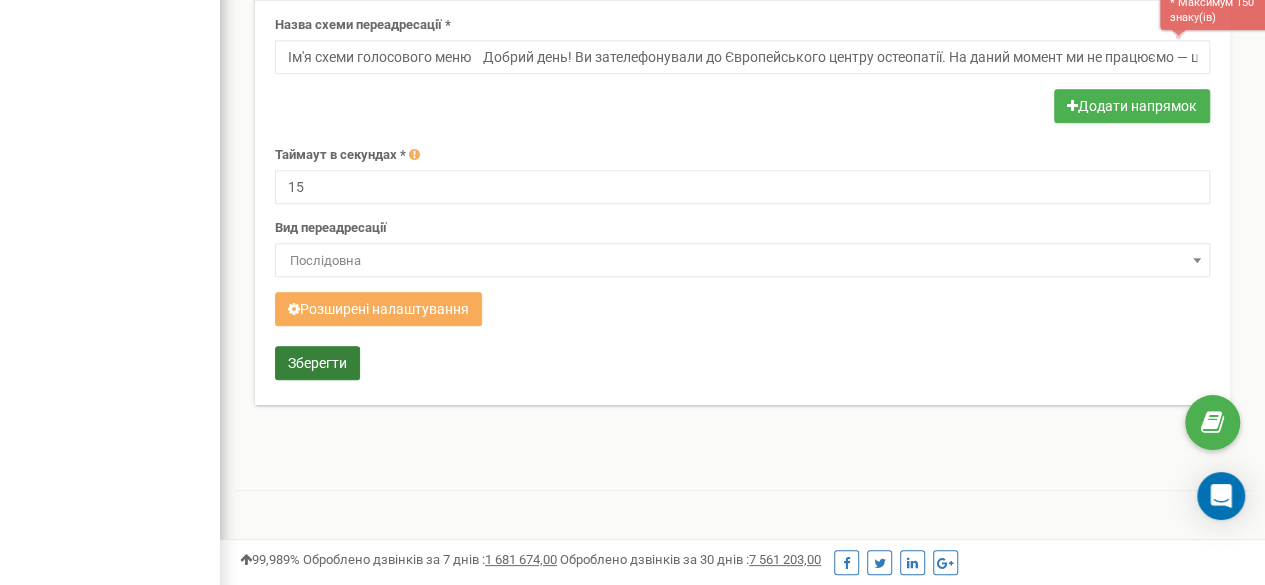 scroll, scrollTop: 486, scrollLeft: 0, axis: vertical 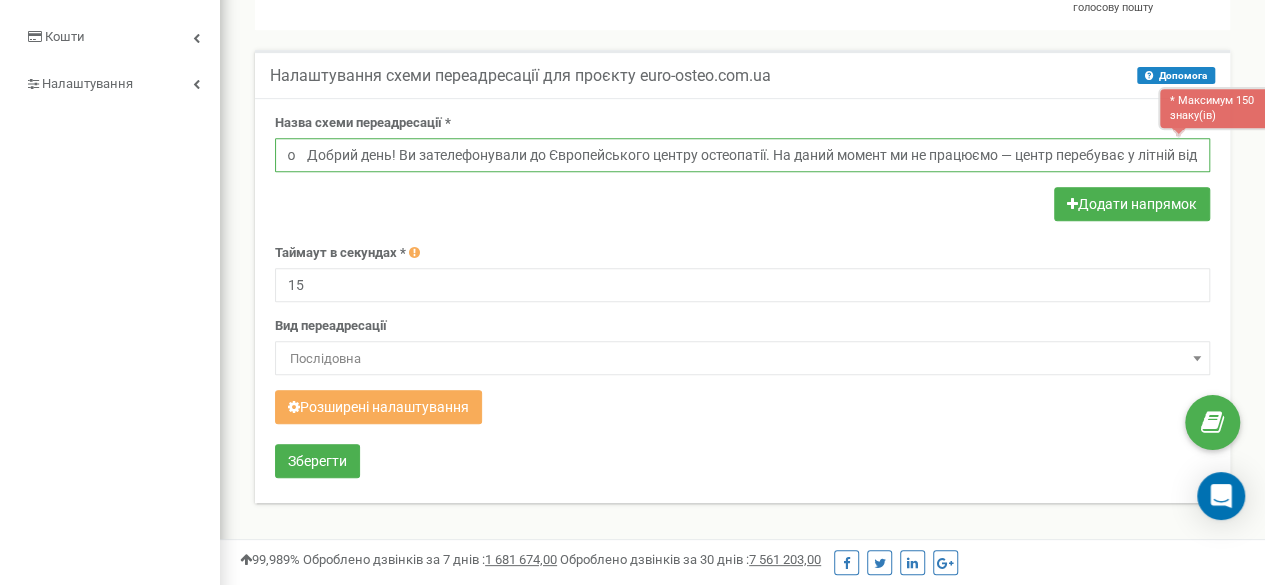 click on "Ім'я схеми голосового меню	 Добрий день! Ви зателефонували до Європейського центру остеопатії. На даний момент ми не працюємо — центр перебуває у літній від" at bounding box center (742, 155) 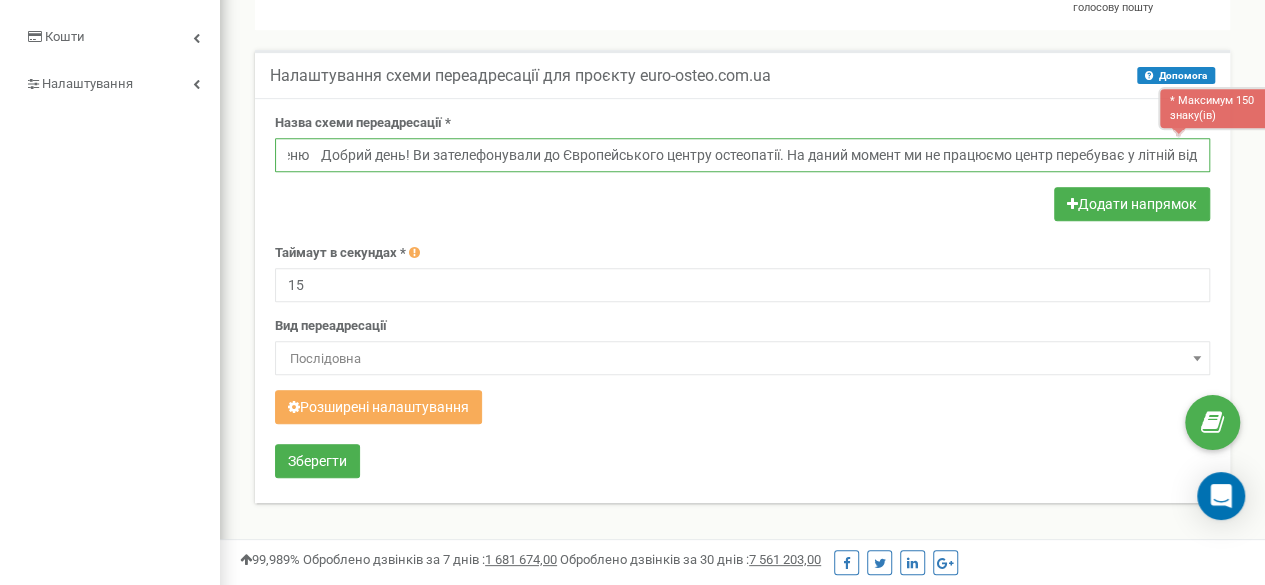 scroll, scrollTop: 0, scrollLeft: 176, axis: horizontal 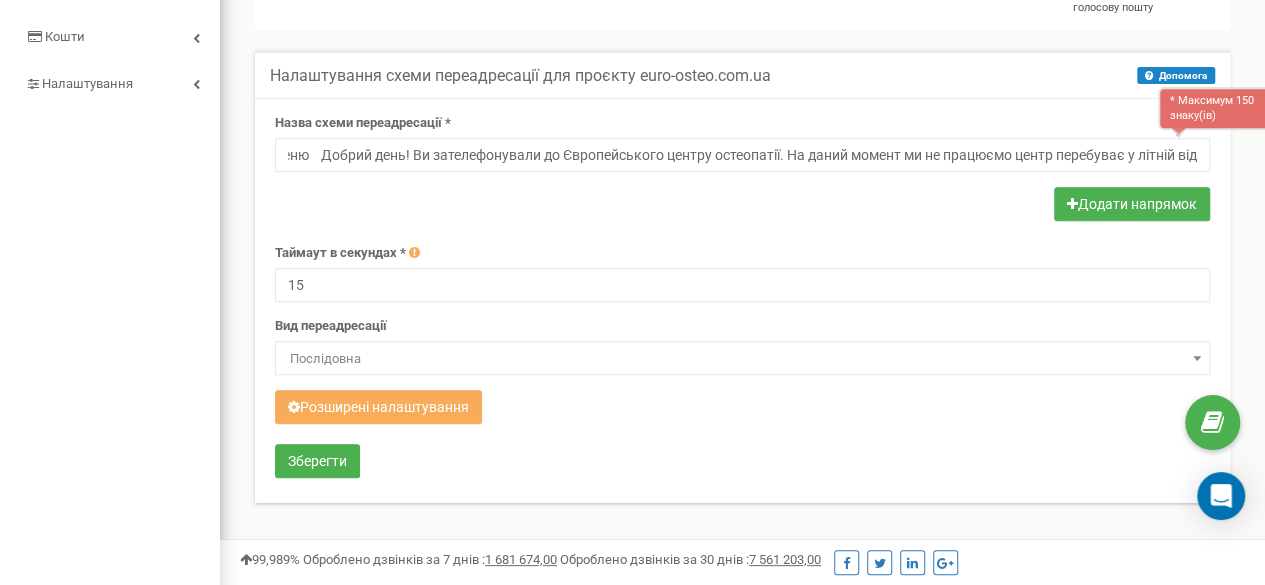 click on "Додати напрямок" at bounding box center [1132, 206] 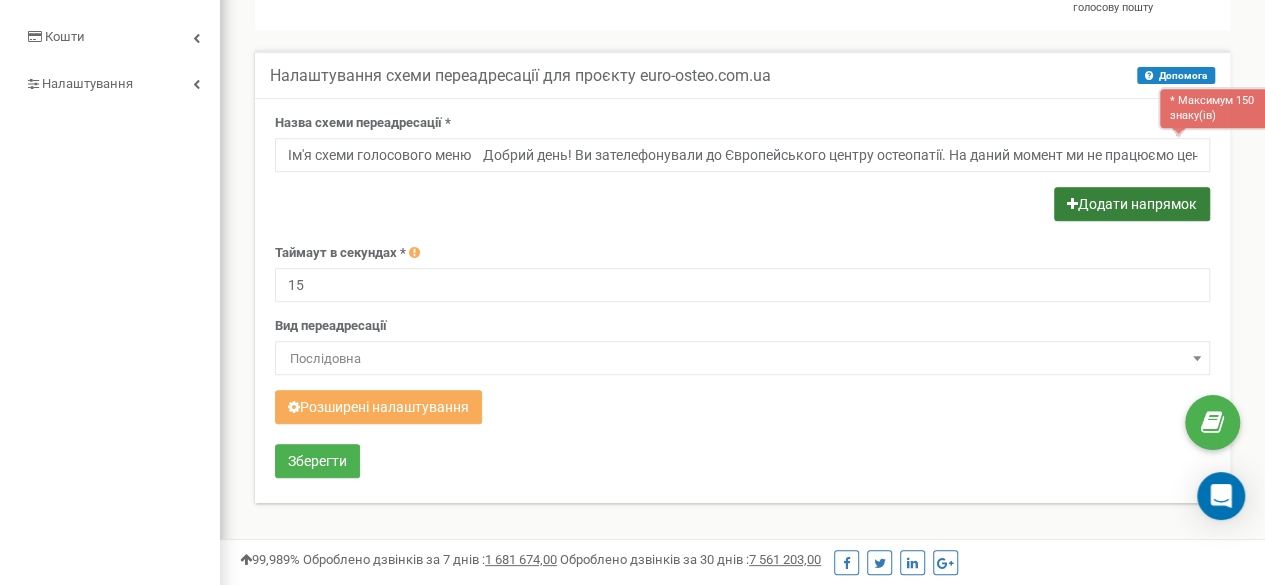 click on "Додати напрямок" at bounding box center [1132, 204] 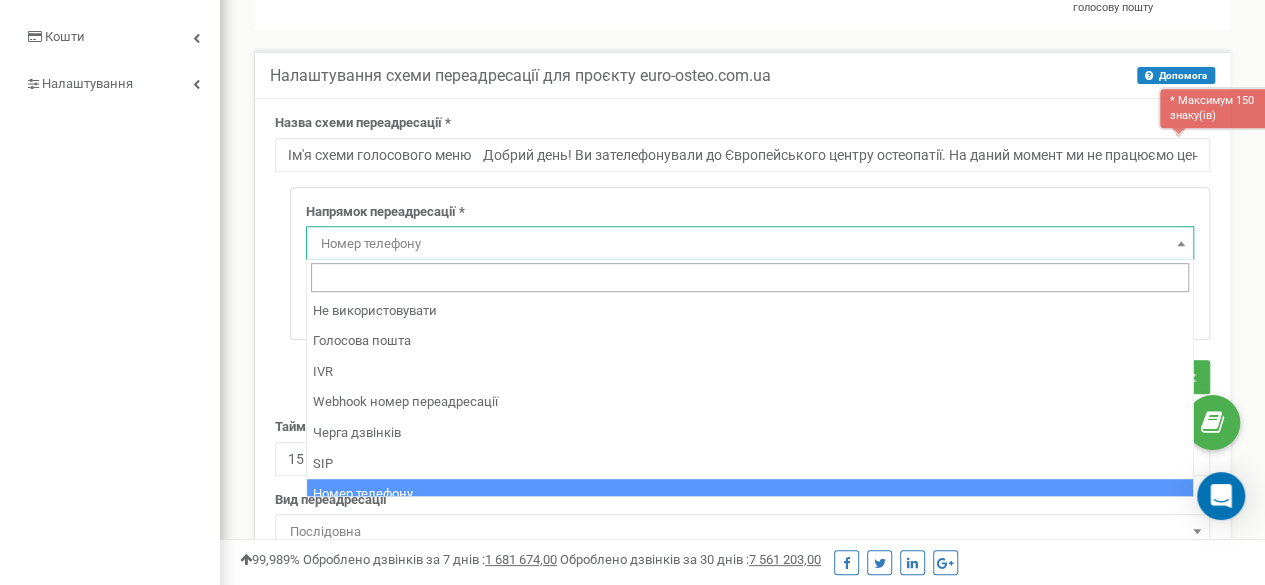 click on "Номер телефону" at bounding box center [750, 244] 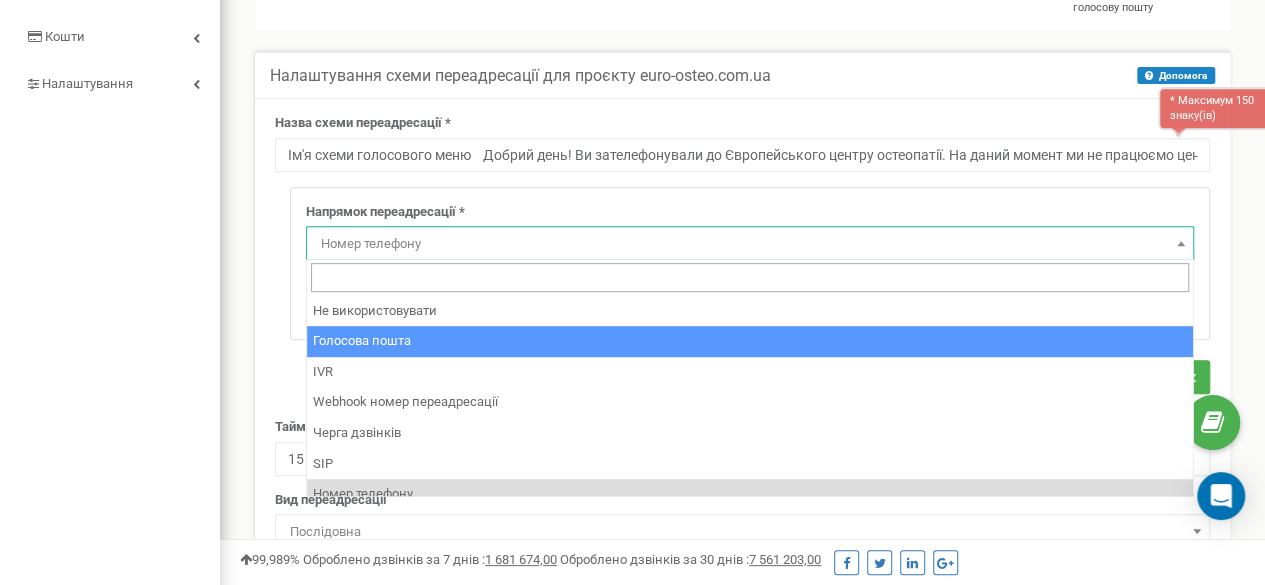 select on "Voicemail" 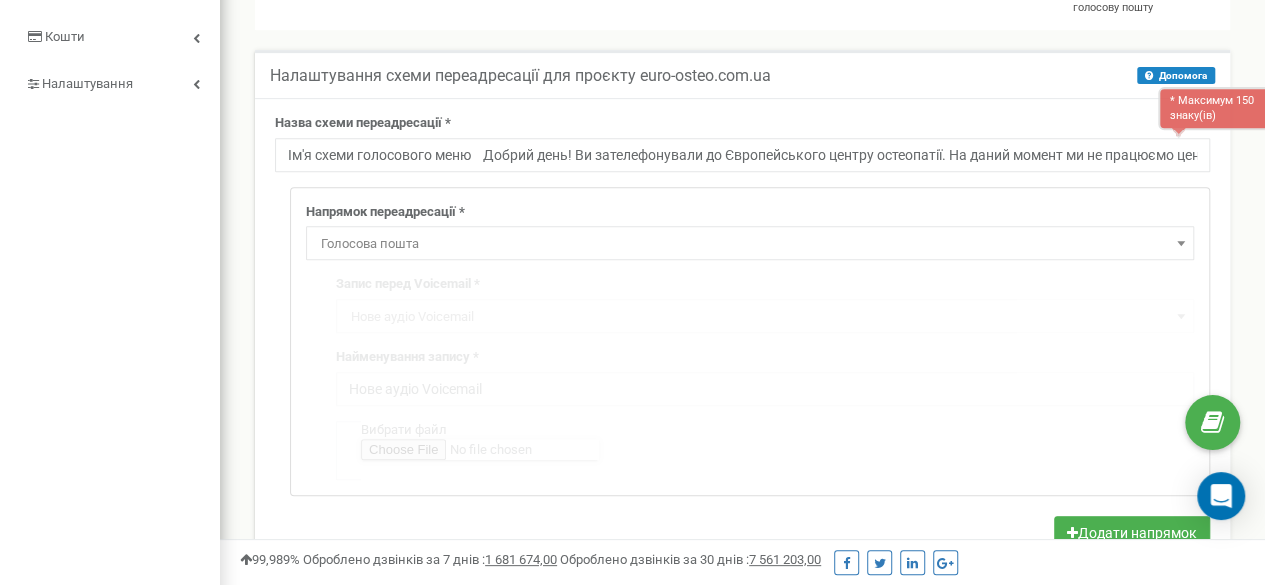 scroll, scrollTop: 998700, scrollLeft: 998955, axis: both 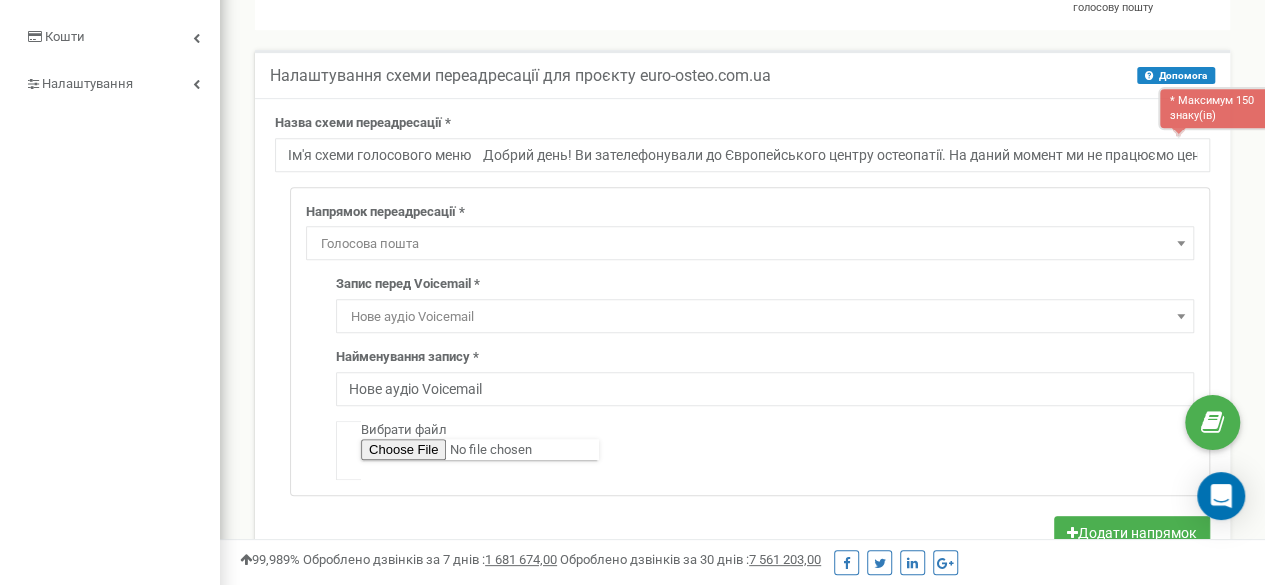 click on "Нове аудіо Voicemail" at bounding box center (765, 317) 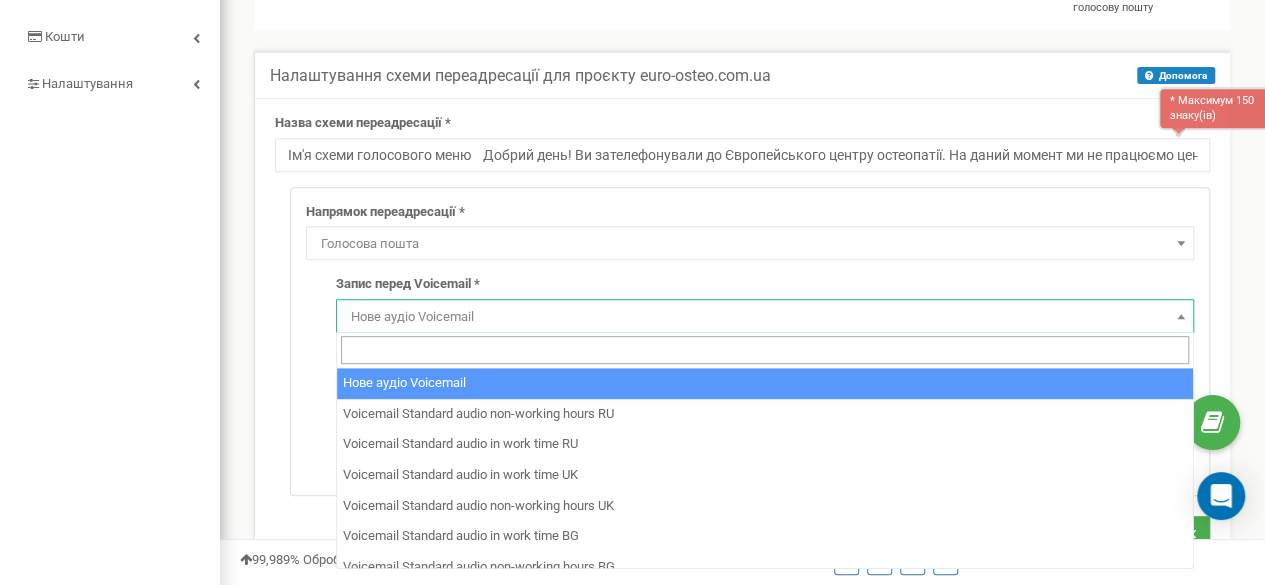 drag, startPoint x: 388, startPoint y: 360, endPoint x: 277, endPoint y: 341, distance: 112.61439 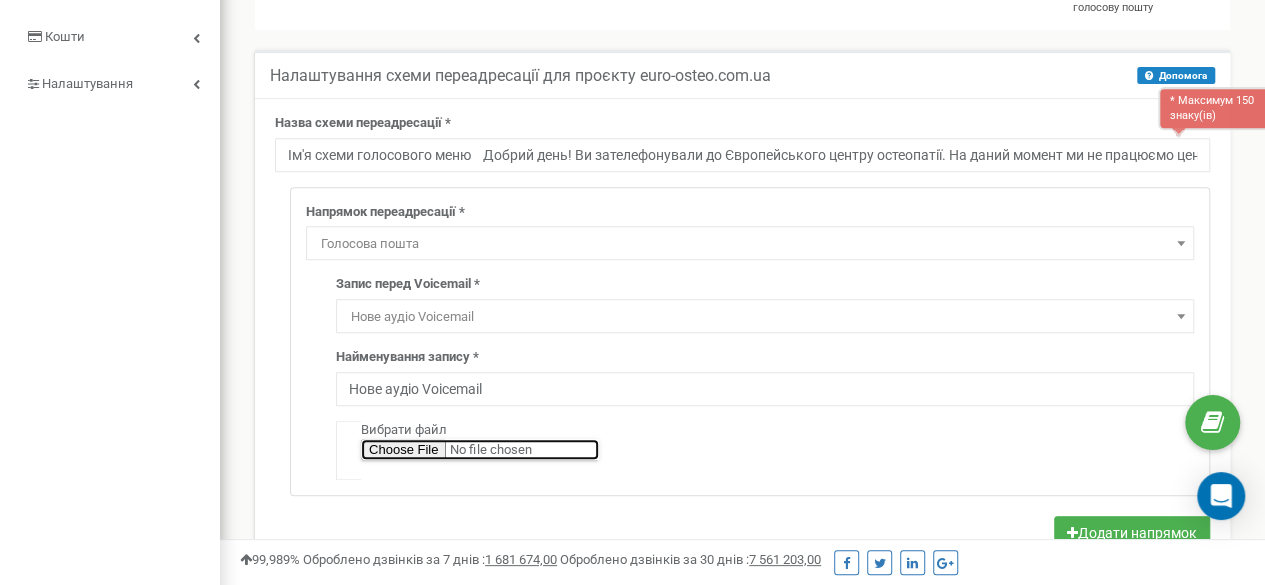 click at bounding box center (480, 449) 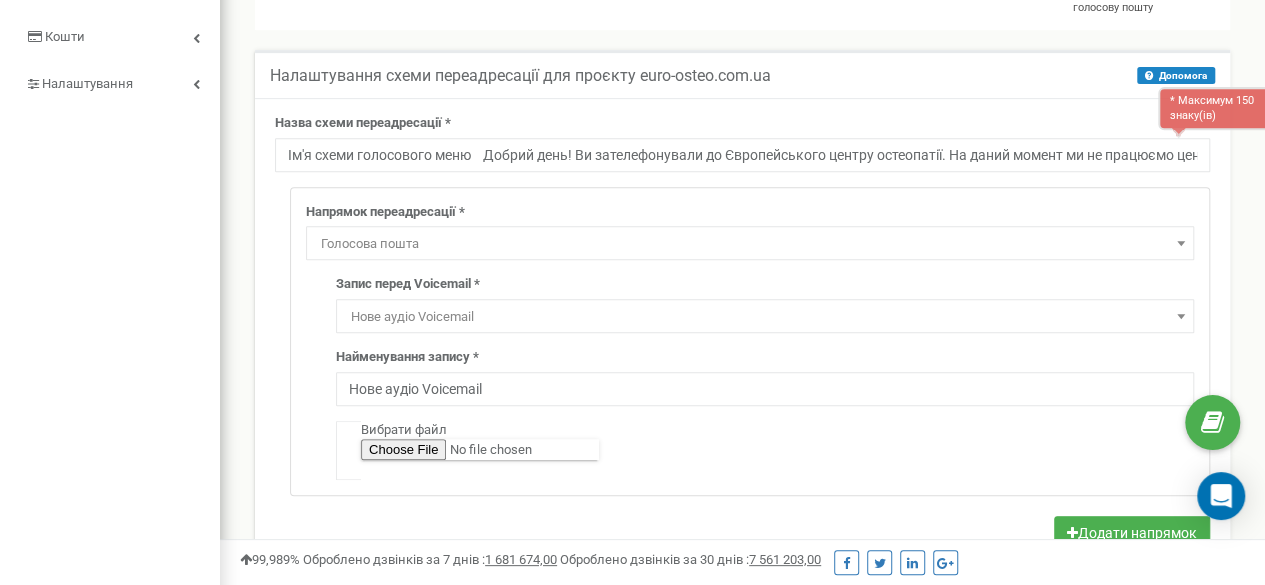 click on "Голосова пошта" at bounding box center (750, 244) 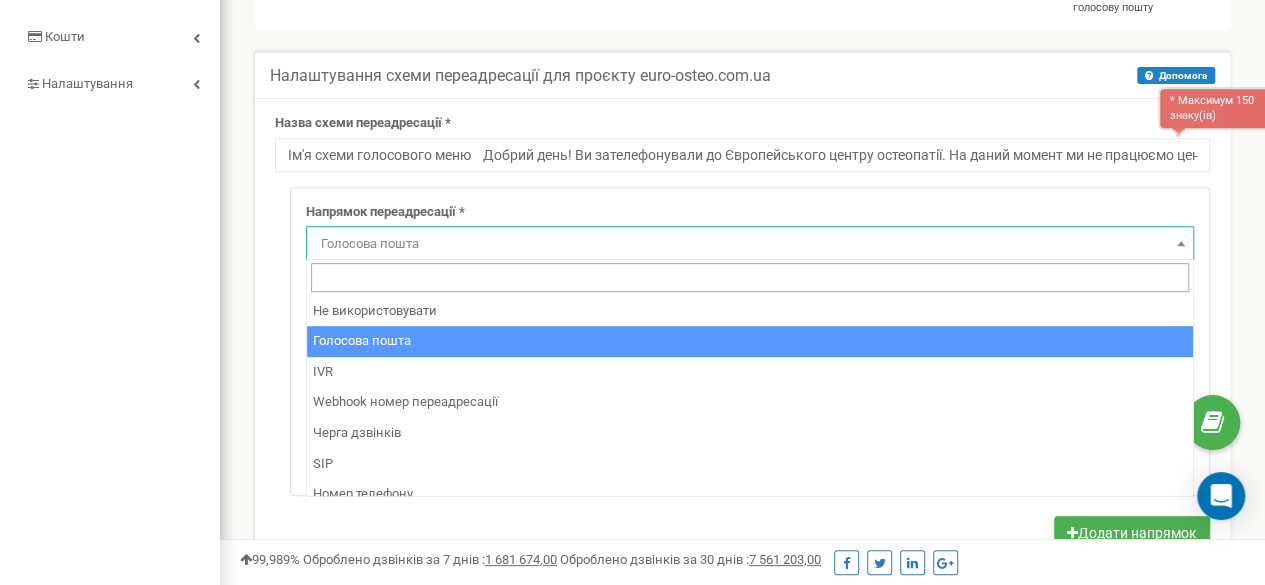 type on "Ім'я схеми голосового меню	 Добрий день! Ви зателефонували до Європейського центру остеопатії. На даний момент ми не працюємо — центр перебуває у літній від" 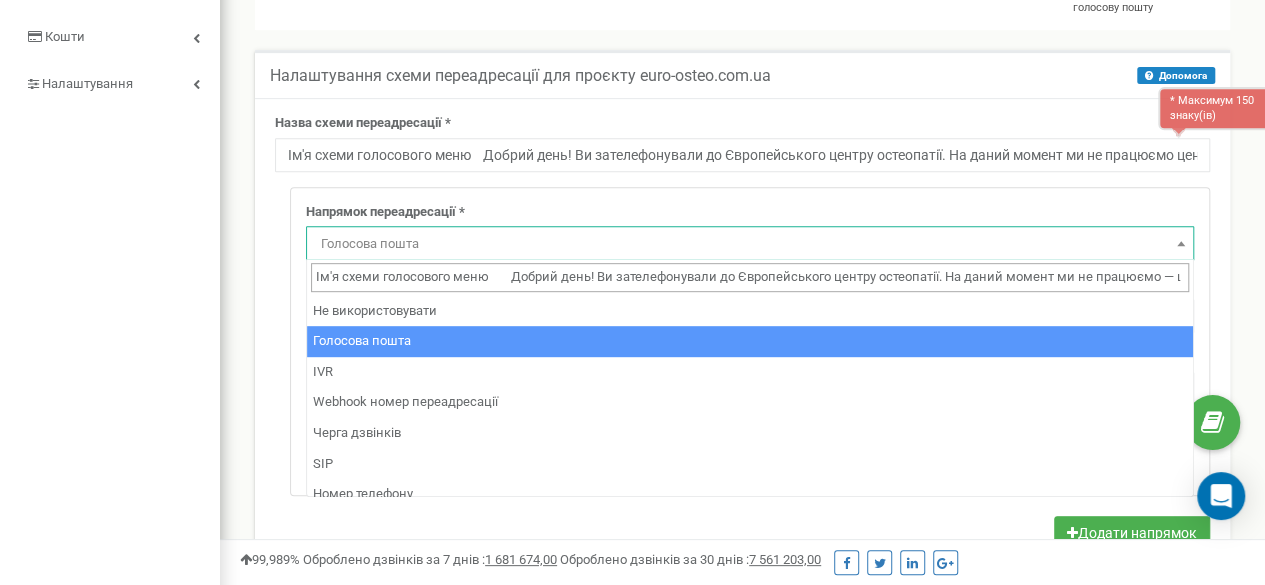 scroll, scrollTop: 0, scrollLeft: 156, axis: horizontal 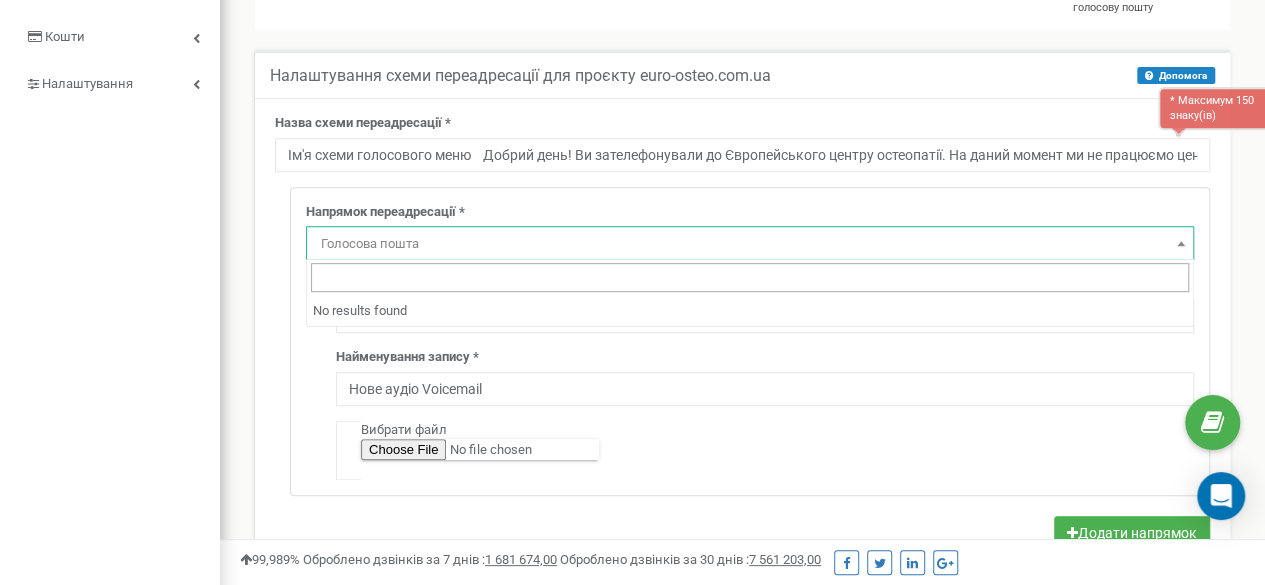 click on "Назва схеми переадресації *
* Максимум 150 знаку(ів) Ім'я схеми голосового меню	 Добрий день! Ви зателефонували до Європейського центру остеопатії. На даний момент ми не працюємо центр перебуває у літній від
Напрямок переадресації *
Не використовувати
Голосова пошта
IVR
Webhook номер переадресації
Черга дзвінків
SIP
Номер телефону
Зовнішній SIP
Відповідальний менеджер згідно дзвінків
Співробітник
Відділ" at bounding box center (742, 465) 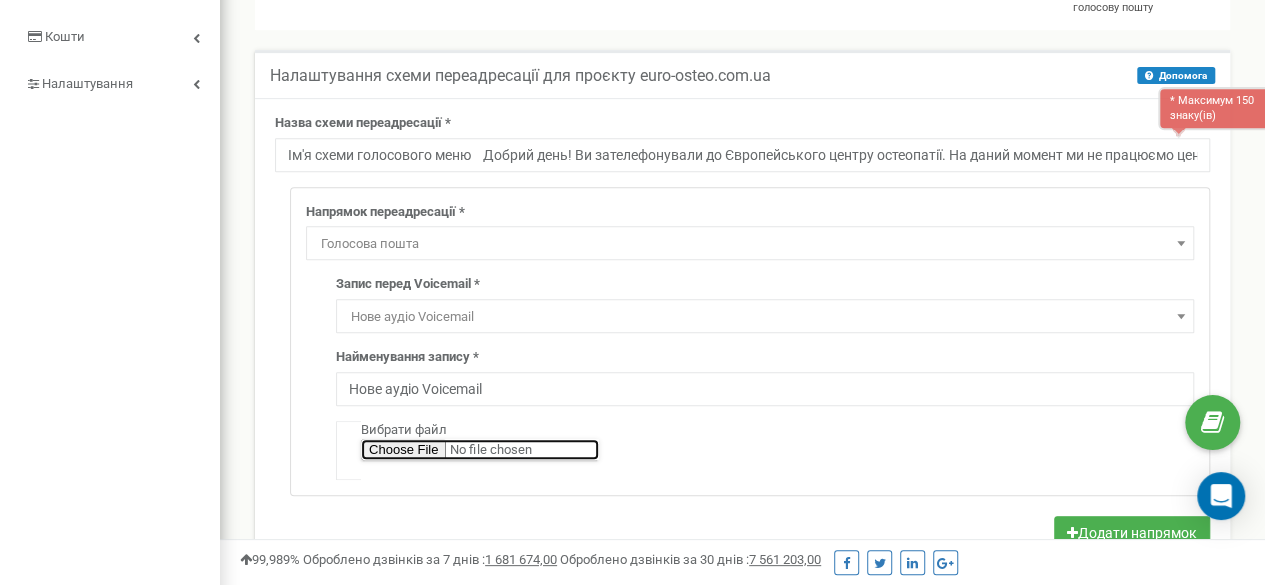 click at bounding box center (480, 449) 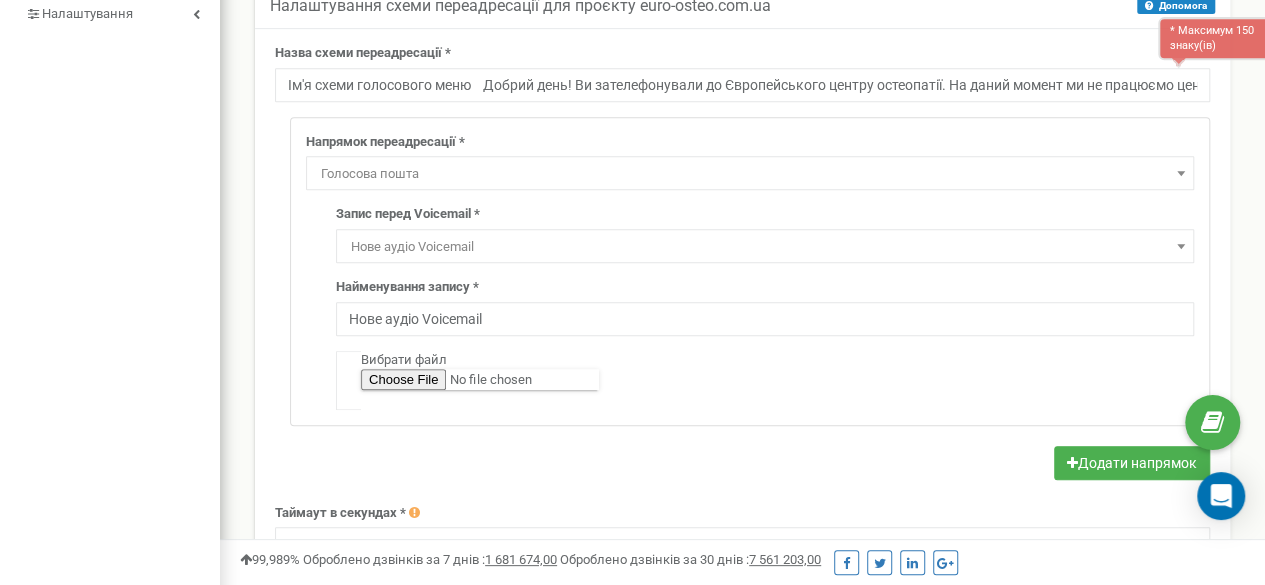 scroll, scrollTop: 486, scrollLeft: 0, axis: vertical 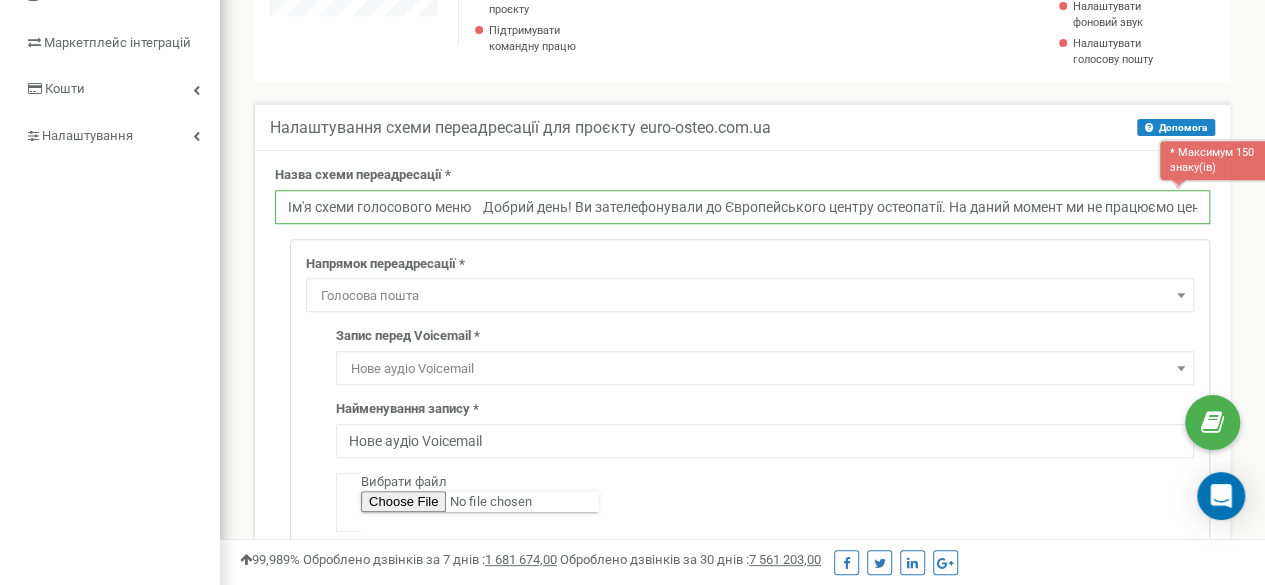 click on "Ім'я схеми голосового меню	 Добрий день! Ви зателефонували до Європейського центру остеопатії. На даний момент ми не працюємо центр перебуває у літній від" at bounding box center (742, 207) 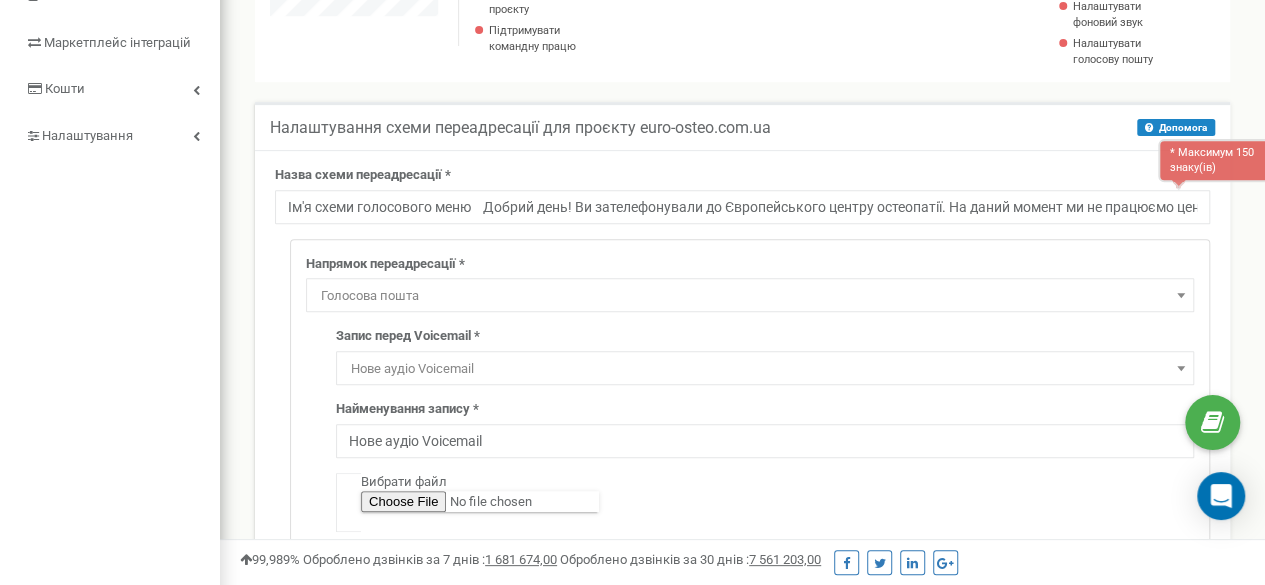 click on "Назва схеми переадресації *
* Максимум 150 знаку(ів) Ім'я схеми голосового меню	 Добрий день! Ви зателефонували до Європейського центру остеопатії. На даний момент ми не працюємо центр перебуває у літній від
Напрямок переадресації *
Не використовувати
Голосова пошта
IVR
Webhook номер переадресації
Черга дзвінків
SIP
Номер телефону
Зовнішній SIP
Відповідальний менеджер згідно дзвінків
Співробітник
Відділ
Голосова пошта" at bounding box center (742, 515) 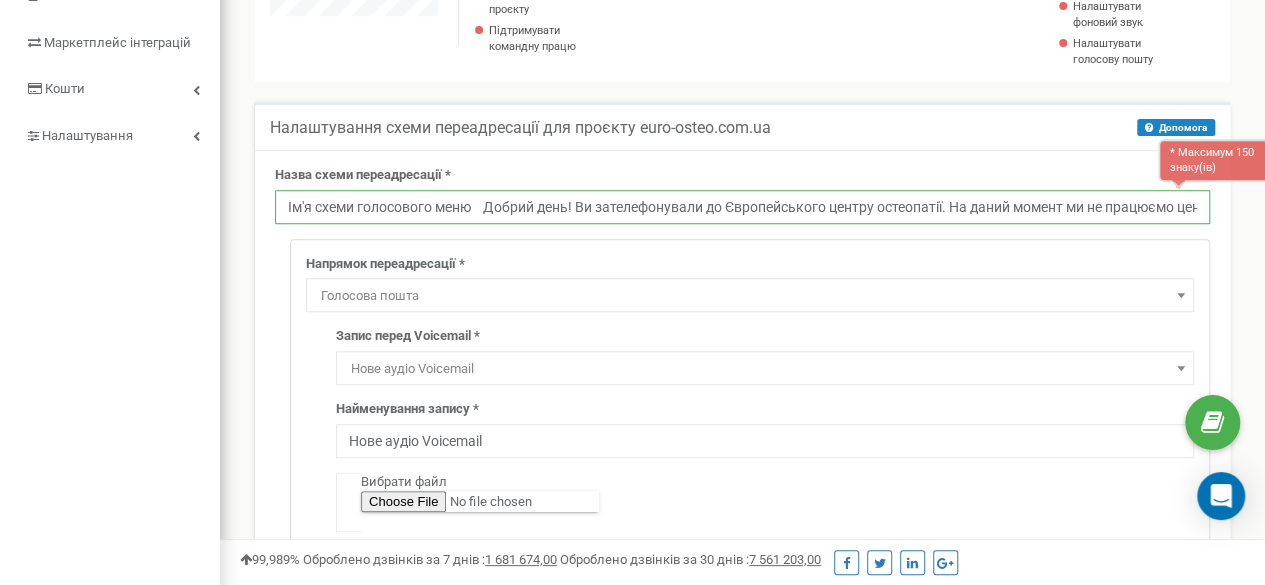 click on "Ім'я схеми голосового меню	 Добрий день! Ви зателефонували до Європейського центру остеопатії. На даний момент ми не працюємо центр перебуває у літній від" at bounding box center [742, 207] 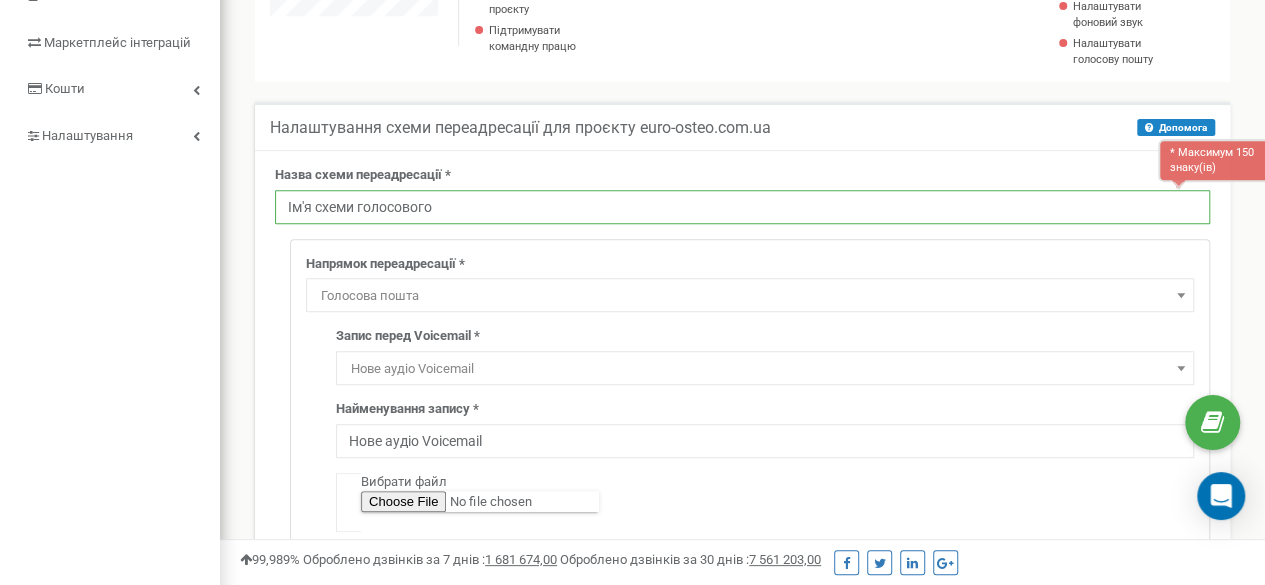 type on "Ім'я схеми голосового" 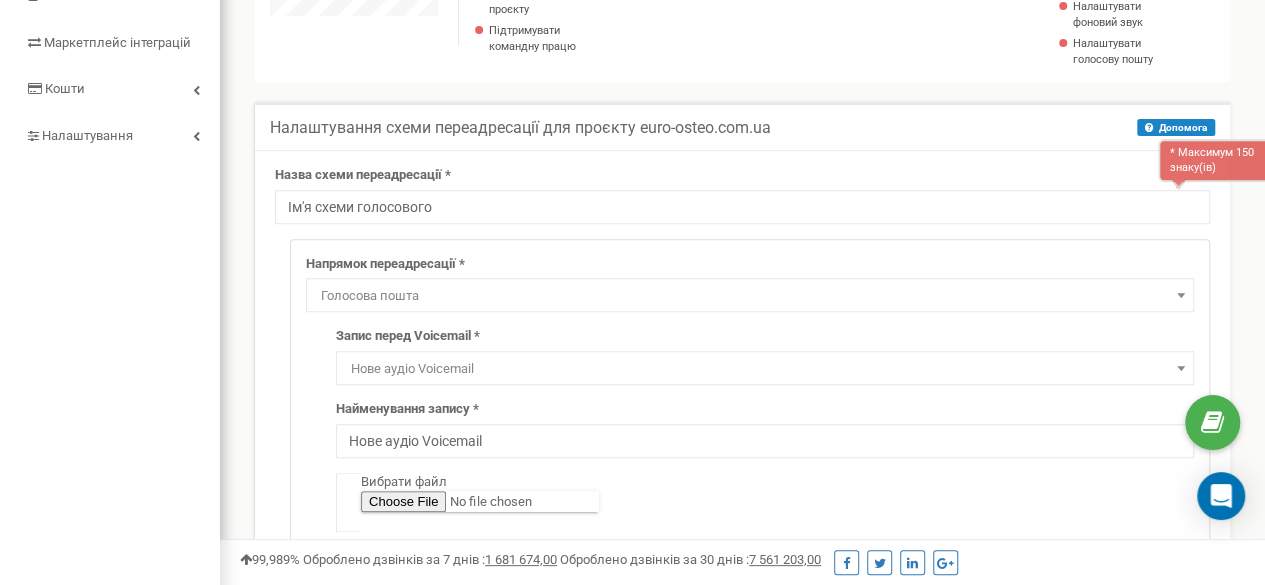 click on "Голосова пошта" at bounding box center [750, 296] 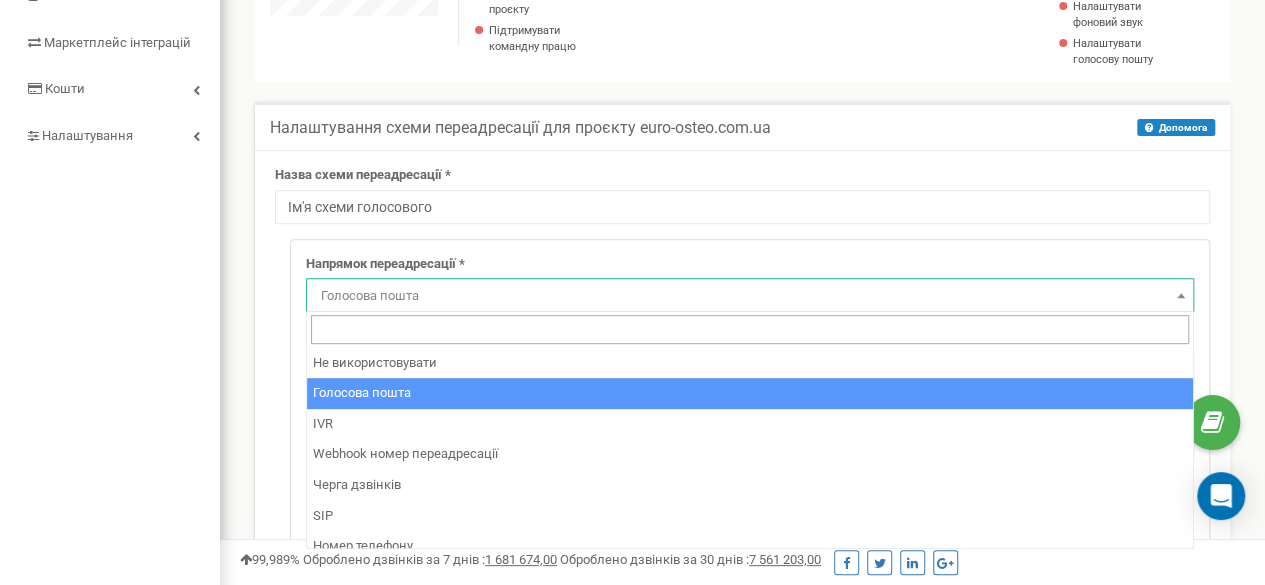 click on "Назва схеми переадресації *
Ім'я схеми голосового
Напрямок переадресації *
Не використовувати
Голосова пошта
IVR
Webhook номер переадресації
Черга дзвінків
SIP
Номер телефону
Зовнішній SIP
Відповідальний менеджер згідно дзвінків
Співробітник
Відділ
Голосова пошта
Запис перед Voicemail *" at bounding box center (742, 517) 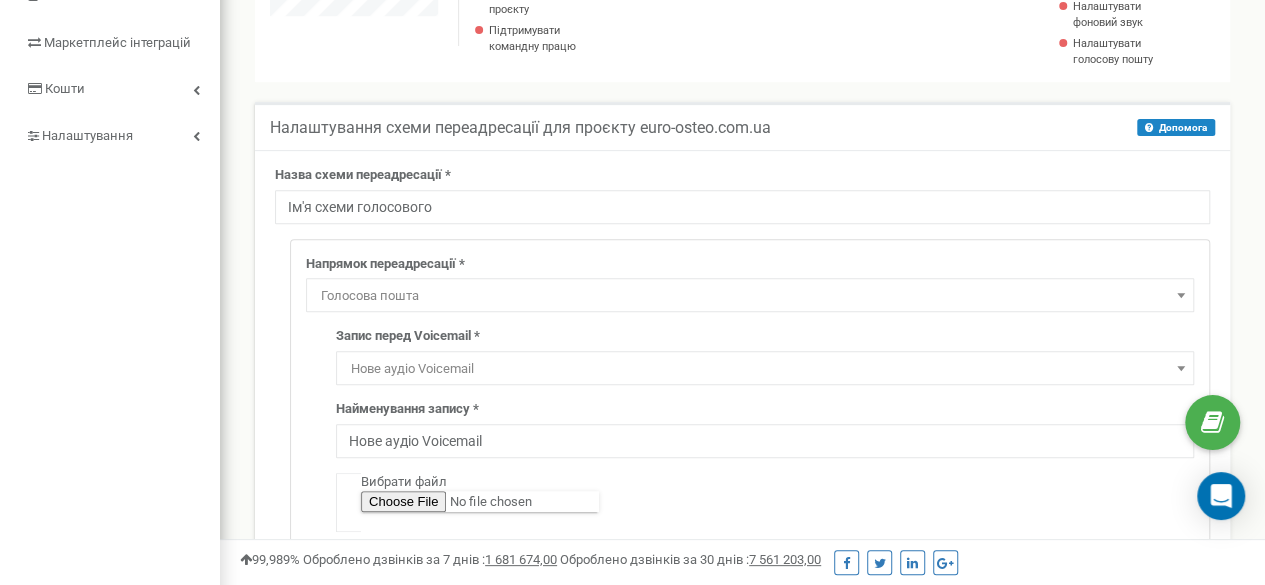 scroll, scrollTop: 434, scrollLeft: 0, axis: vertical 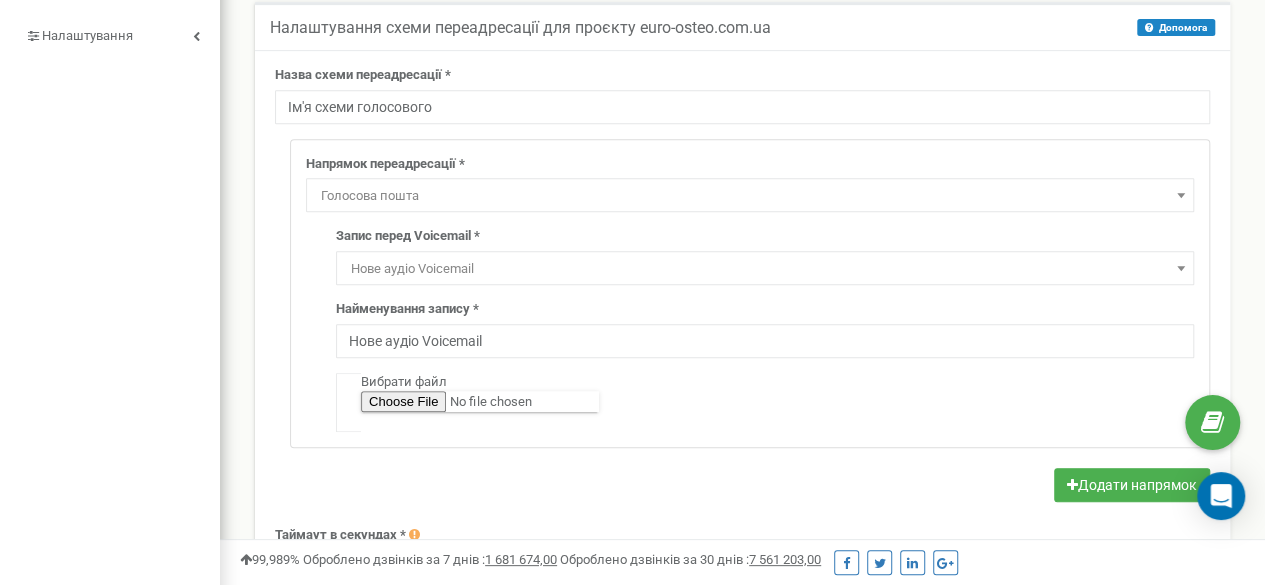 click on "Голосова пошта" at bounding box center [750, 196] 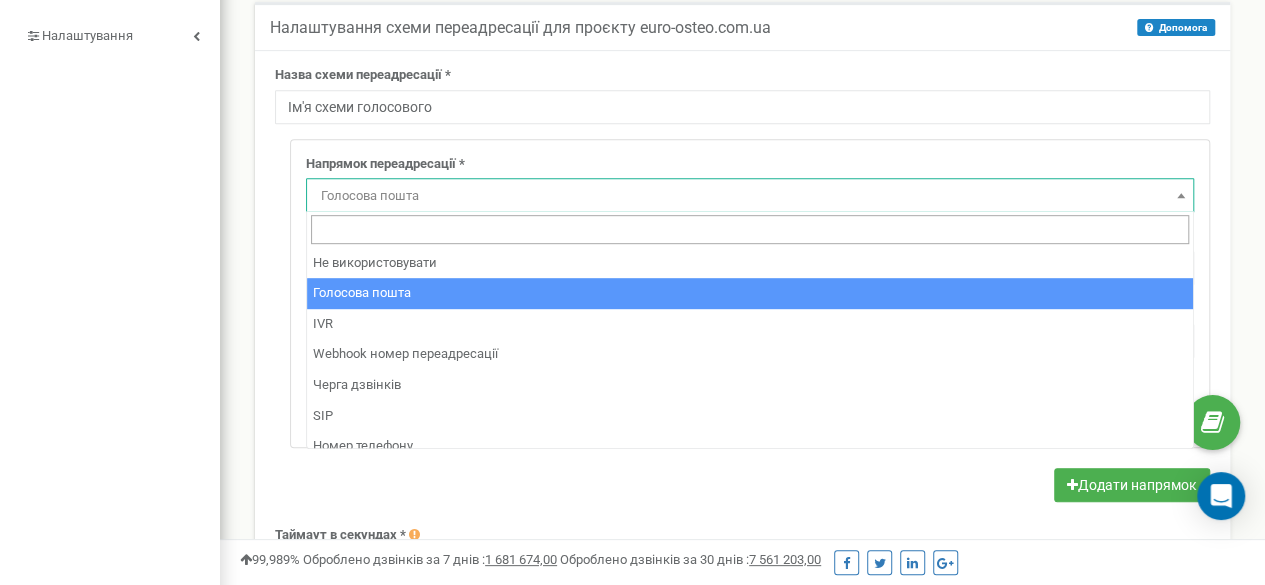 click on "Голосова пошта" at bounding box center (750, 196) 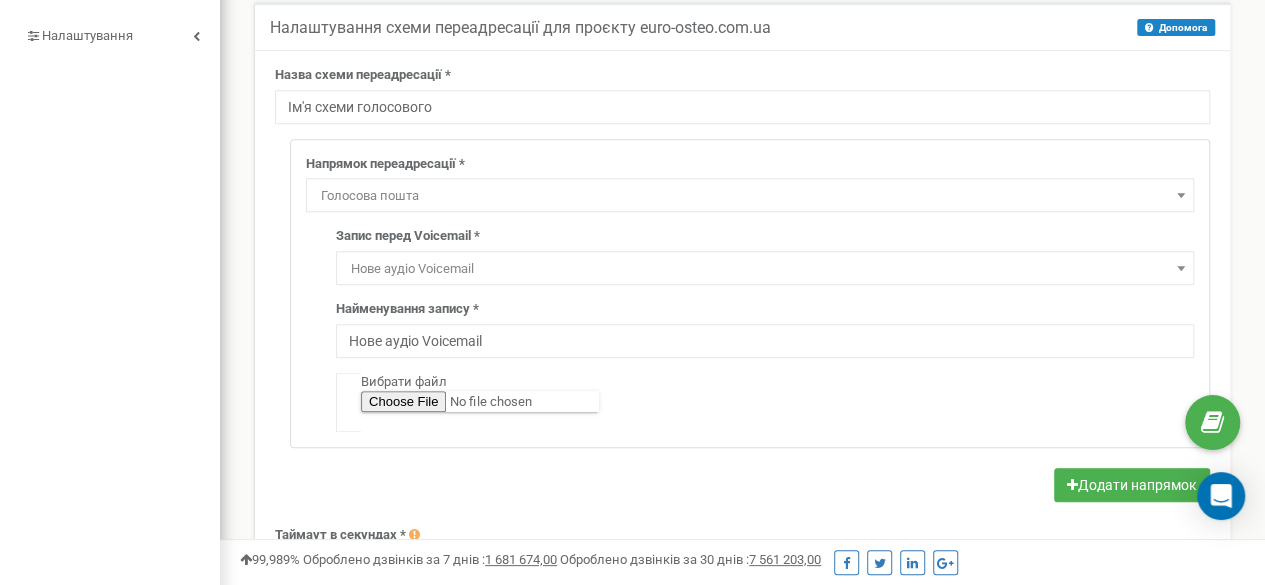 click on "Нове аудіо Voicemail" at bounding box center [765, 269] 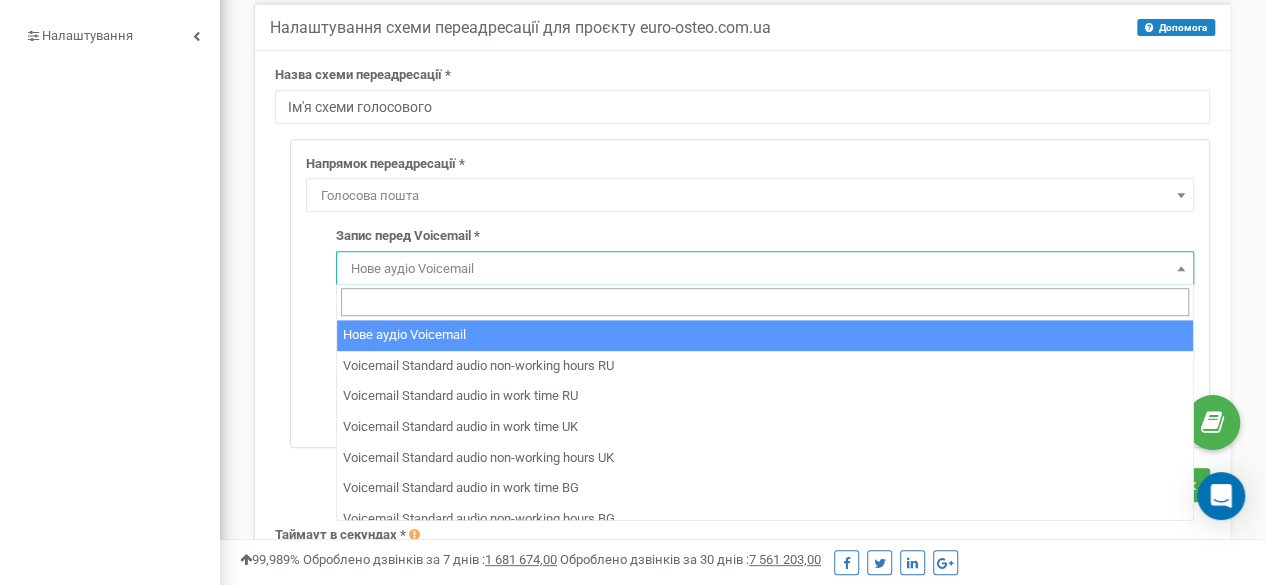 click on "Нове аудіо Voicemail" at bounding box center (765, 269) 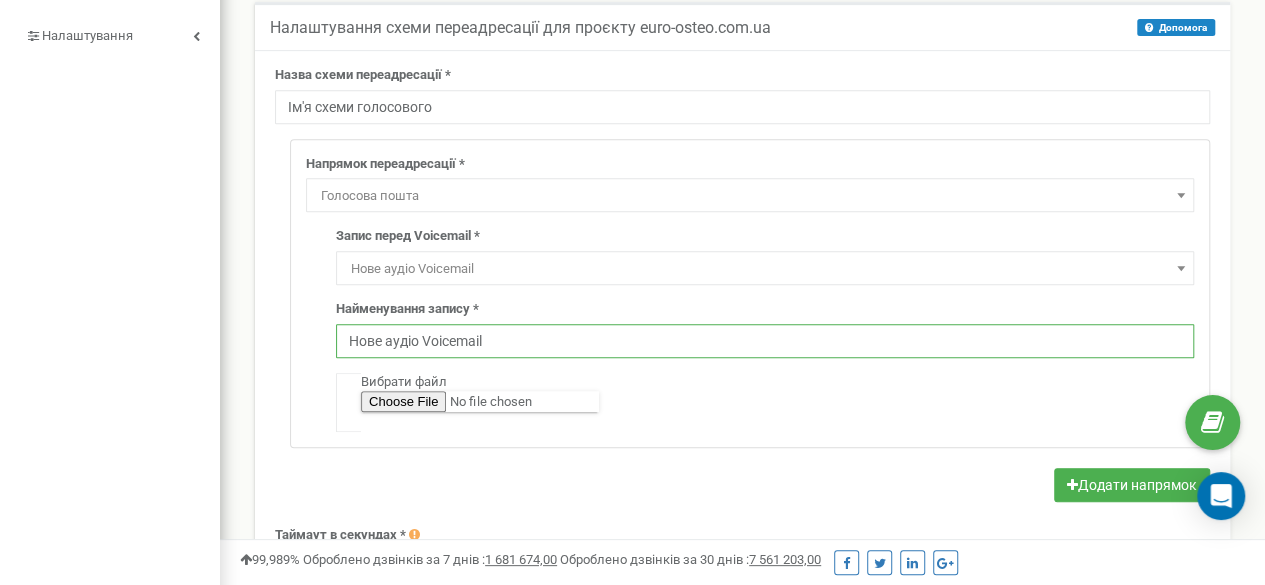 click on "Нове аудіо Voicemail" at bounding box center [765, 341] 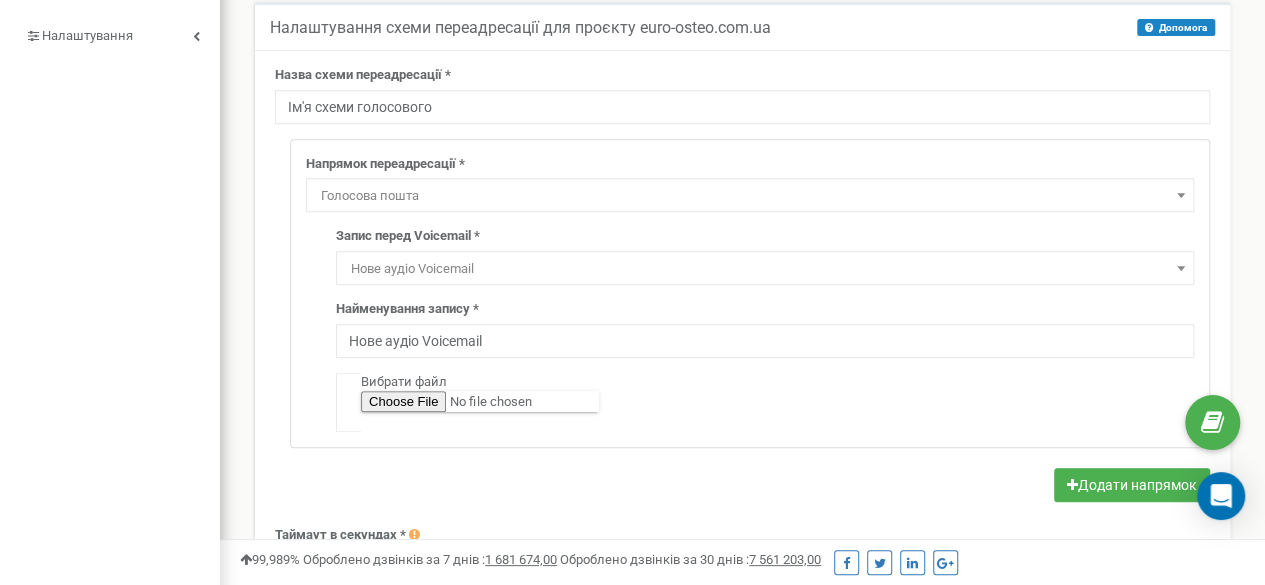 click on "Запис перед Voicemail *
Нове аудіо Voicemail
Voicemail Standard audio non-working hours RU
Voicemail Standard audio in work time RU
Voicemail Standard audio in work time UK
Voicemail Standard audio non-working hours UK
Voicemail Standard audio in work time BG
Voicemail Standard audio non-working hours BG
Voicemail Standard audio in work time PL
Voicemail Standard audio non-working hours PL
Voicemail Standard audio unavailable EN
Нове аудіо Voicemail
Найменування запису *
Нове аудіо Voicemail" at bounding box center (765, 329) 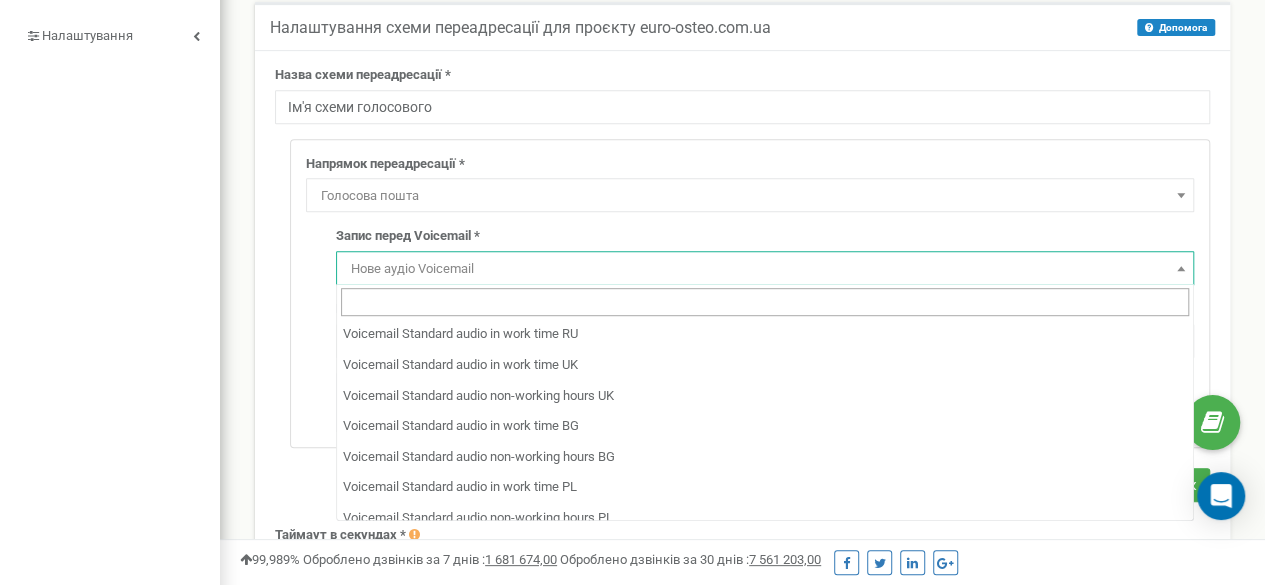 scroll, scrollTop: 105, scrollLeft: 0, axis: vertical 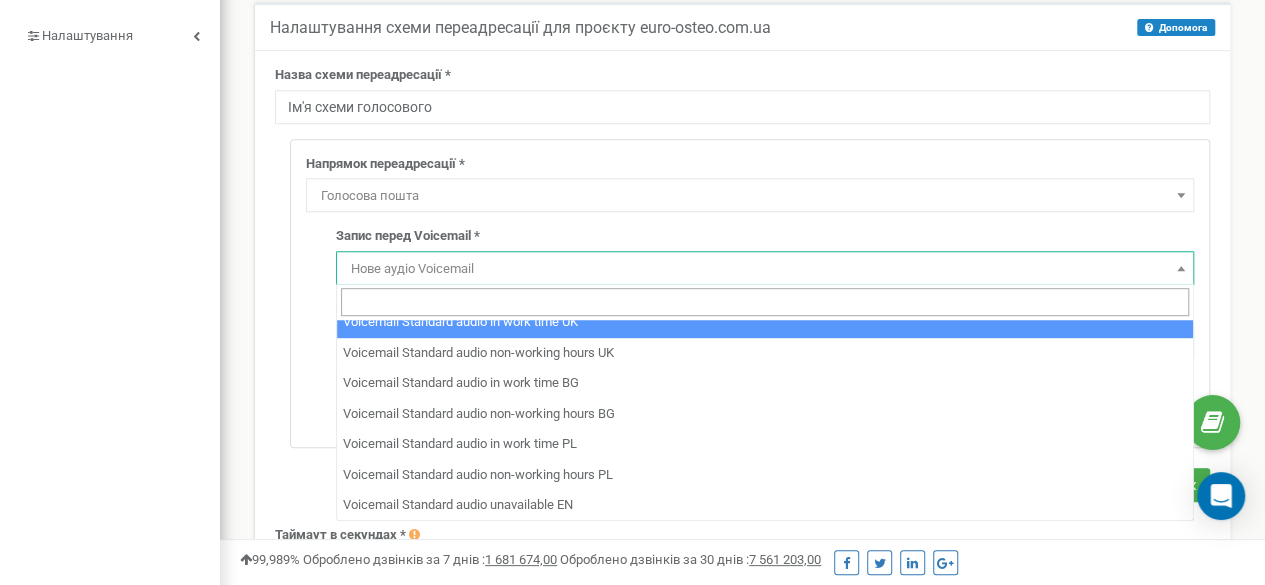 click on "Налаштування схеми переадресації для проєкту euro-osteo.com.ua
Допомога
Допомога
У цьому меню ви налаштовуєте функції віртуальної АТС: як, коли і куди будуть надходити дзвінки. Рекомендуємо підійти до цього питання з усією відповідальністю, адже якісне налаштування схем допоможе звести пропущені дзвінки до мінімуму.
Назва схеми переадресації *
Ім'я схеми голосового" at bounding box center (742, 415) 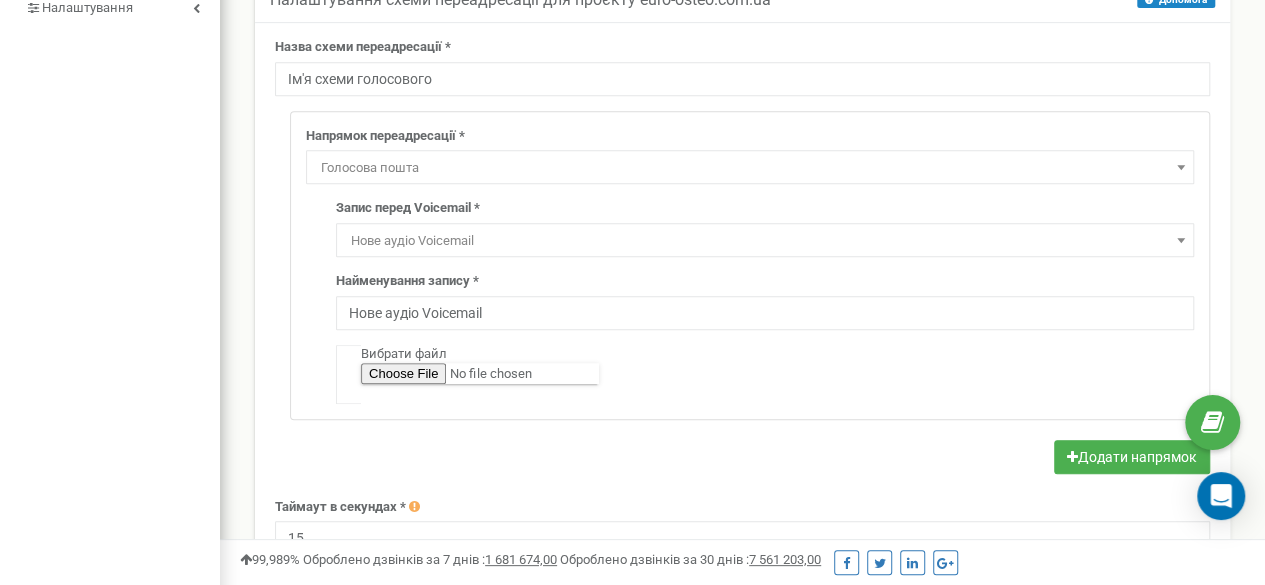 scroll, scrollTop: 634, scrollLeft: 0, axis: vertical 